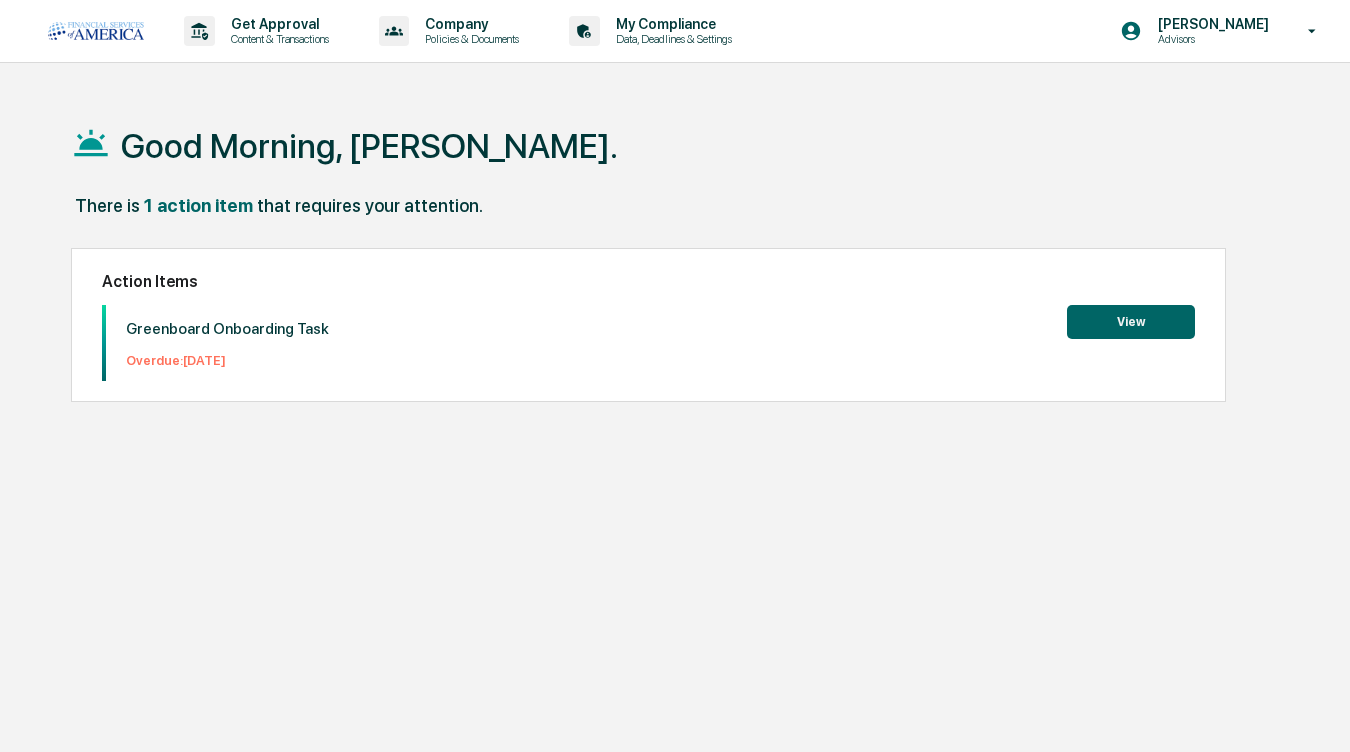 scroll, scrollTop: 0, scrollLeft: 0, axis: both 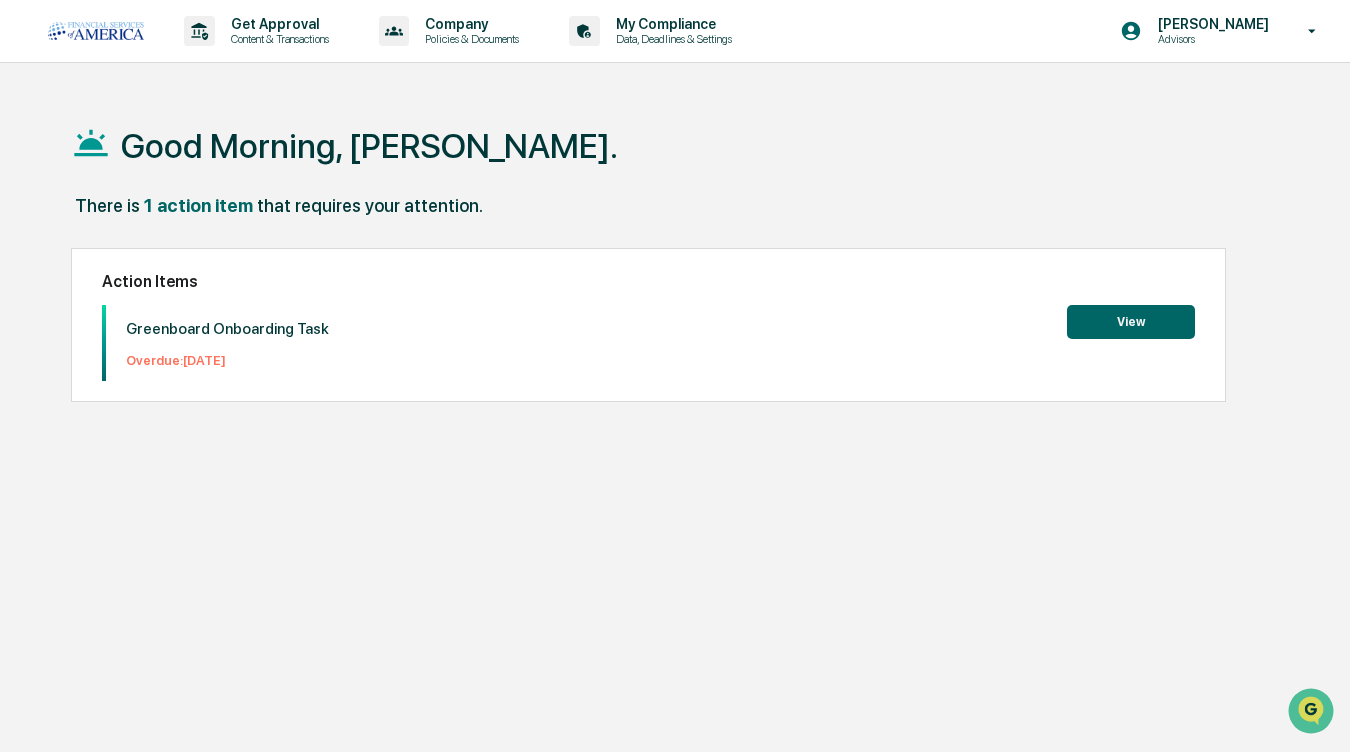 click on "View" at bounding box center [1131, 322] 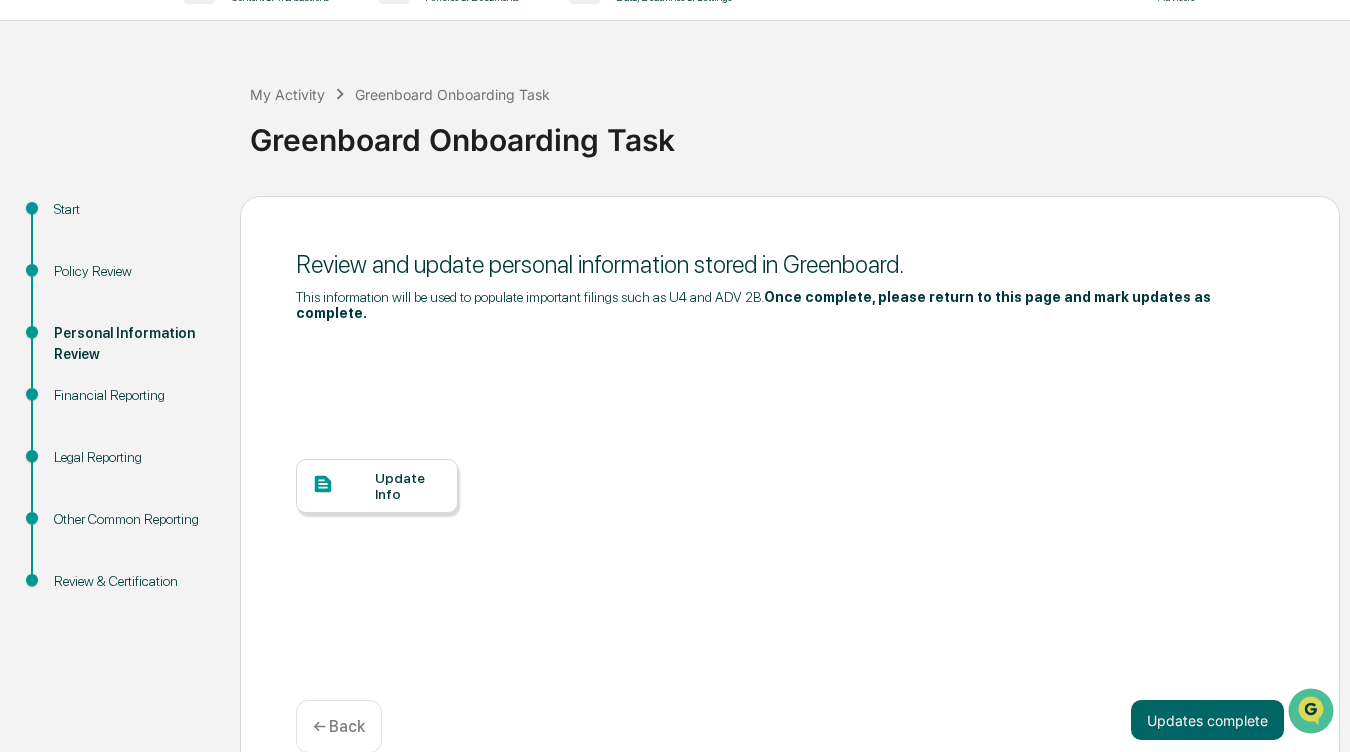 scroll, scrollTop: 63, scrollLeft: 0, axis: vertical 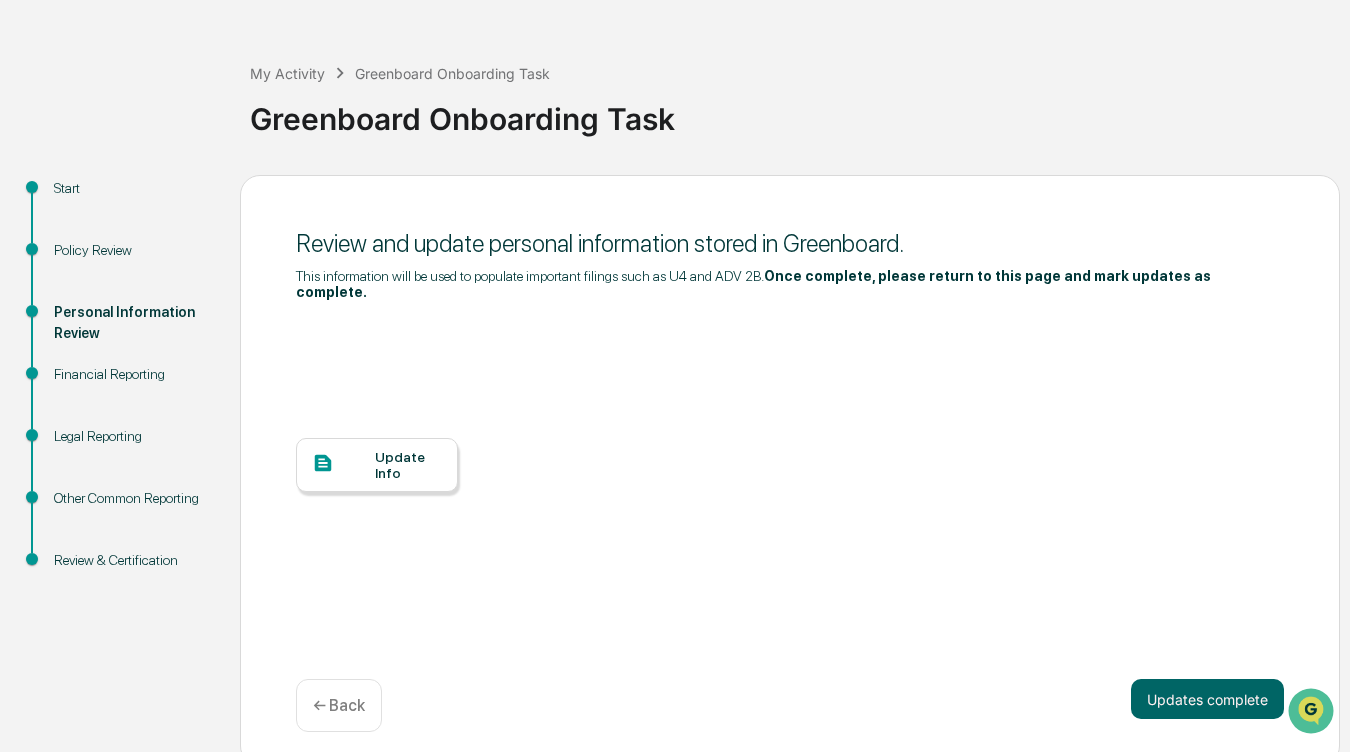 click at bounding box center (343, 464) 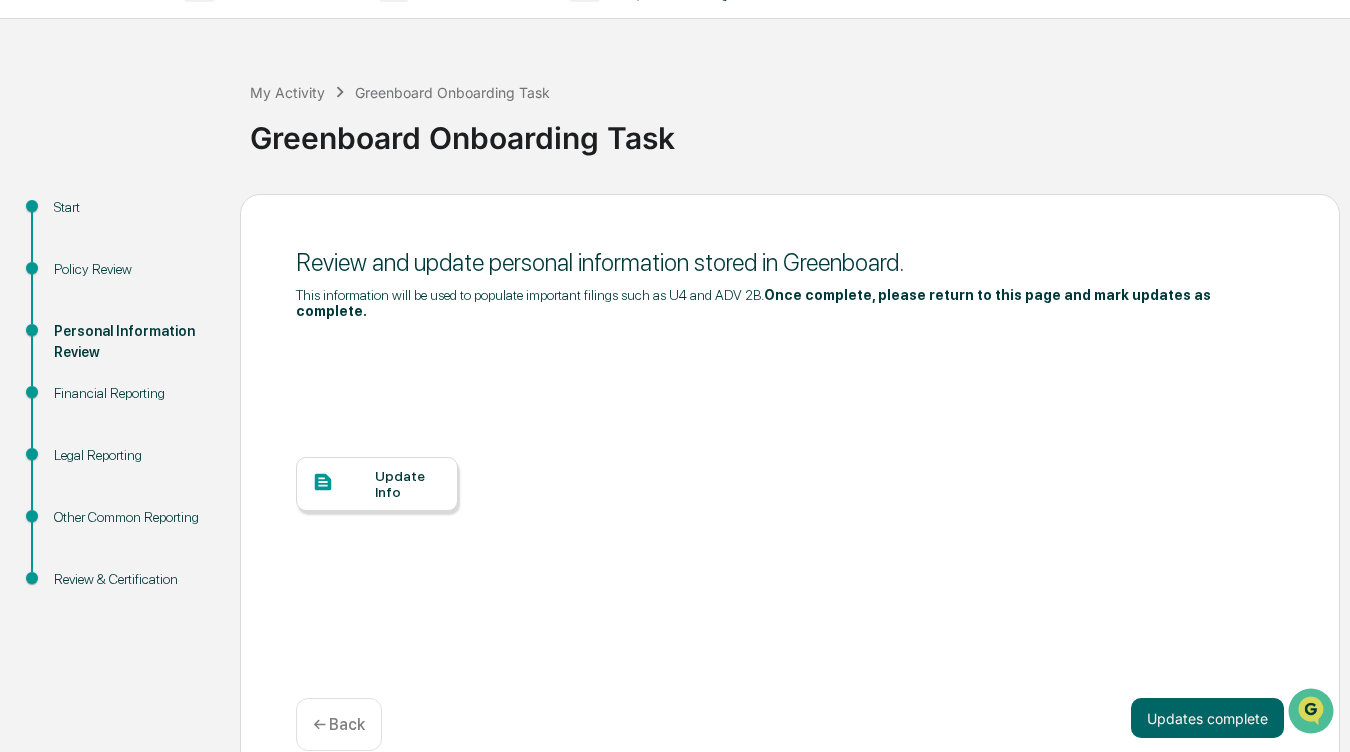 scroll, scrollTop: 63, scrollLeft: 0, axis: vertical 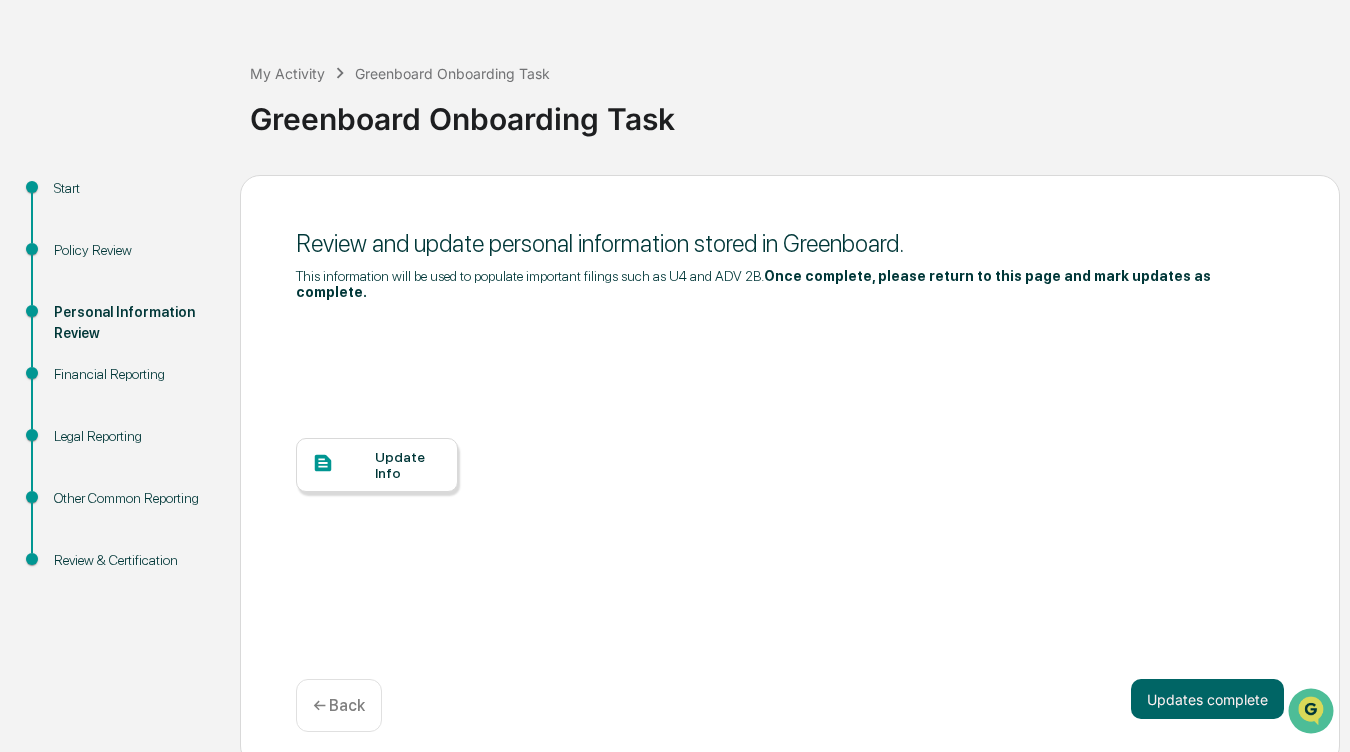 click at bounding box center [343, 464] 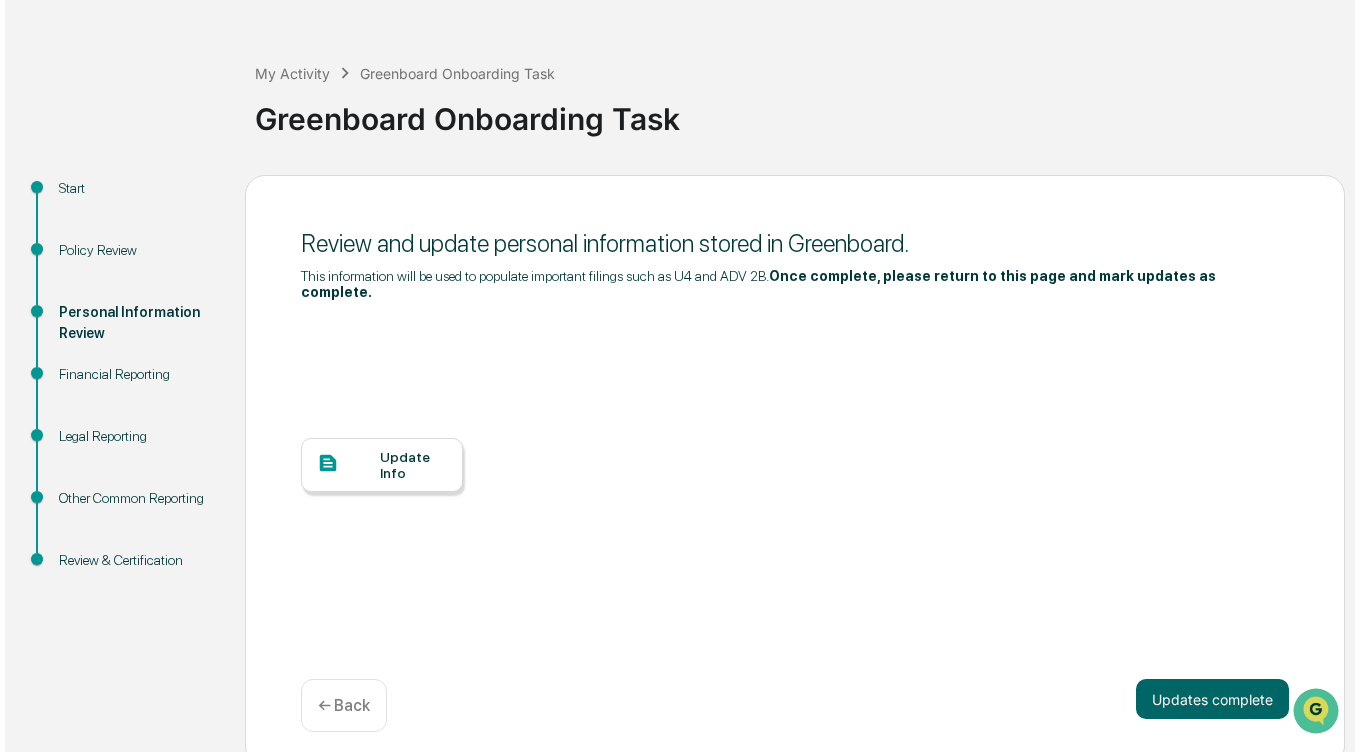 scroll, scrollTop: 0, scrollLeft: 0, axis: both 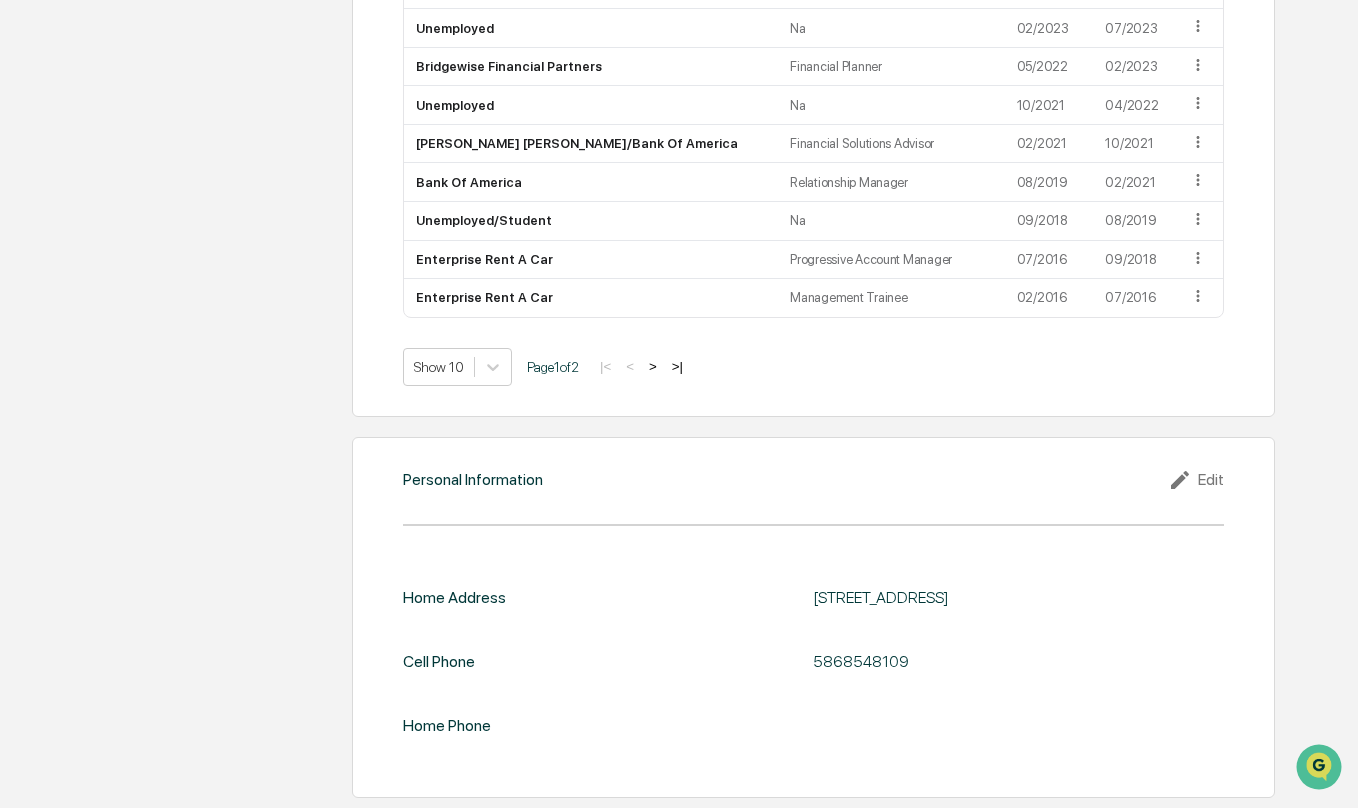click 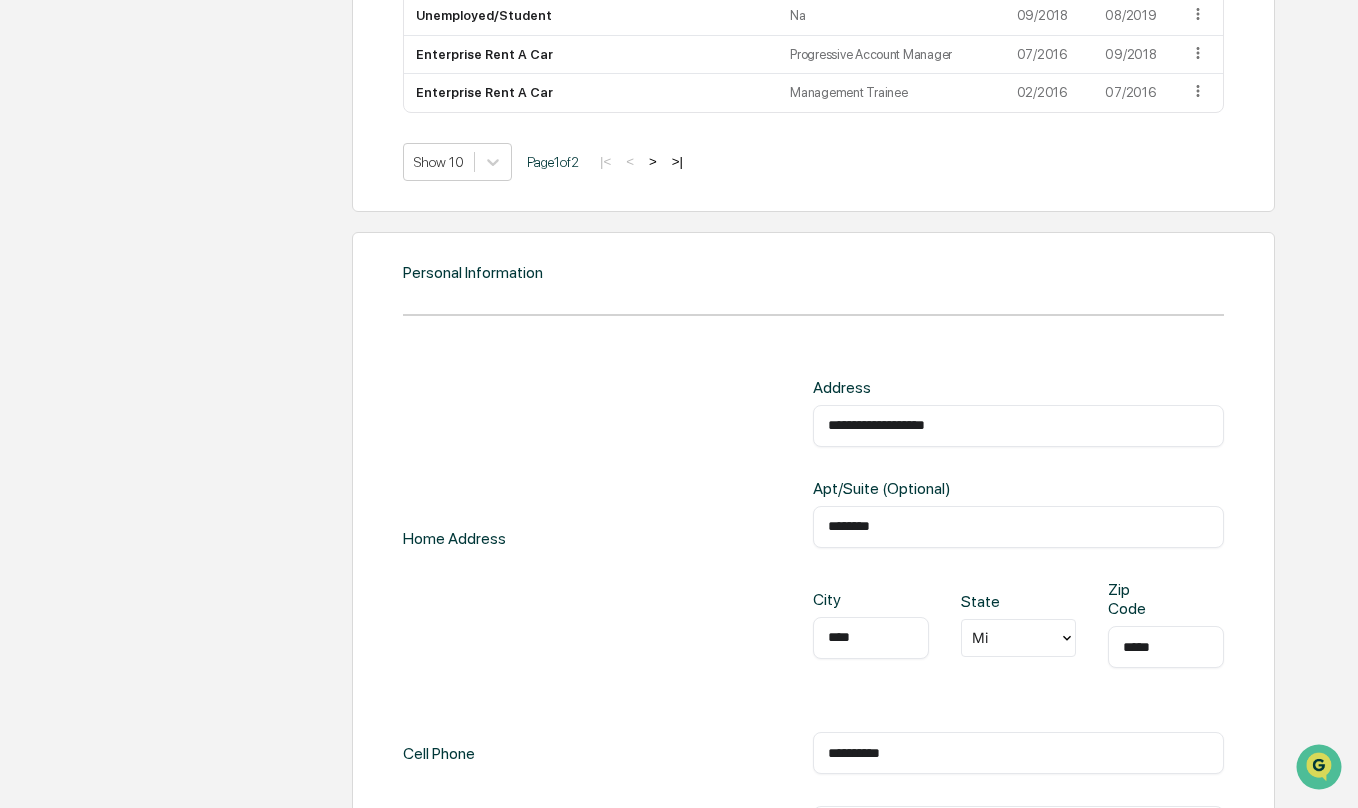 scroll, scrollTop: 2048, scrollLeft: 0, axis: vertical 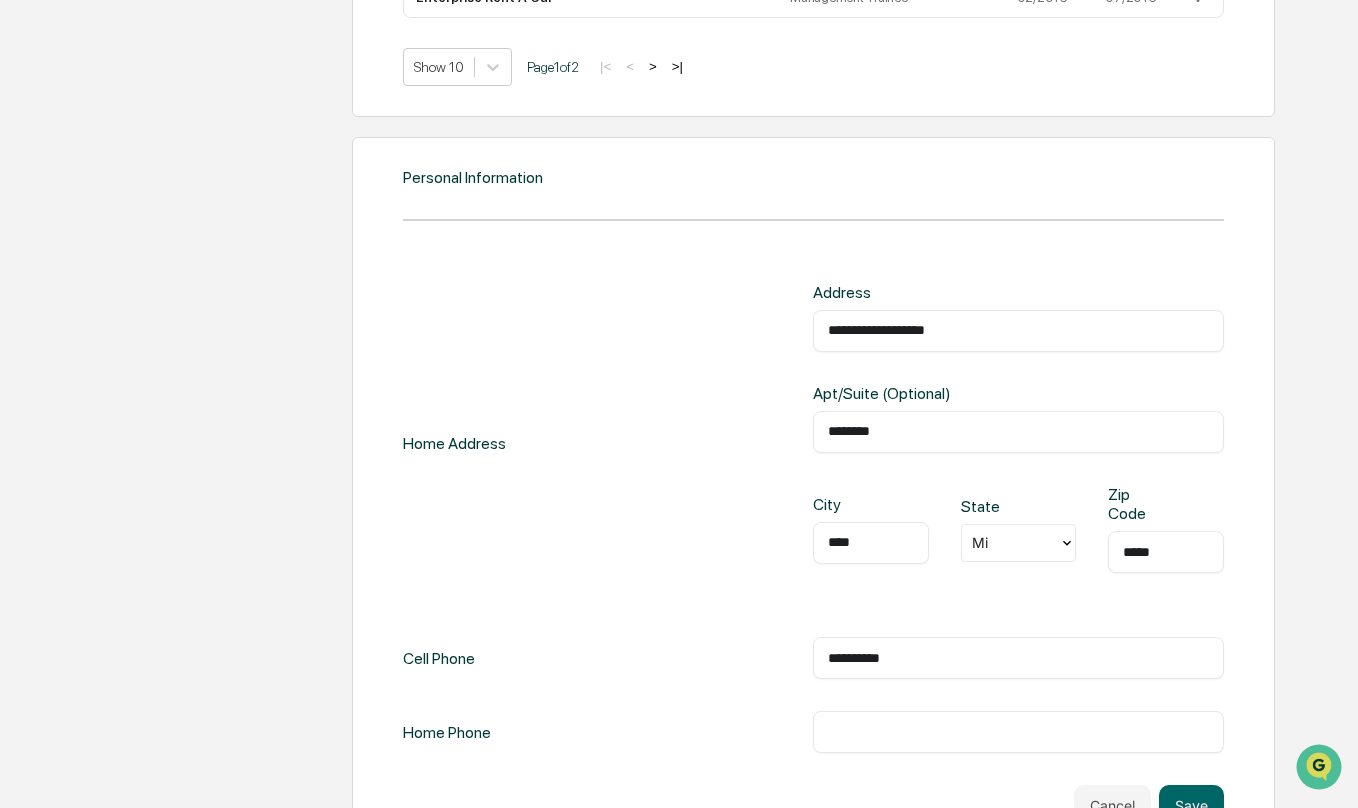 drag, startPoint x: 974, startPoint y: 329, endPoint x: 759, endPoint y: 317, distance: 215.33463 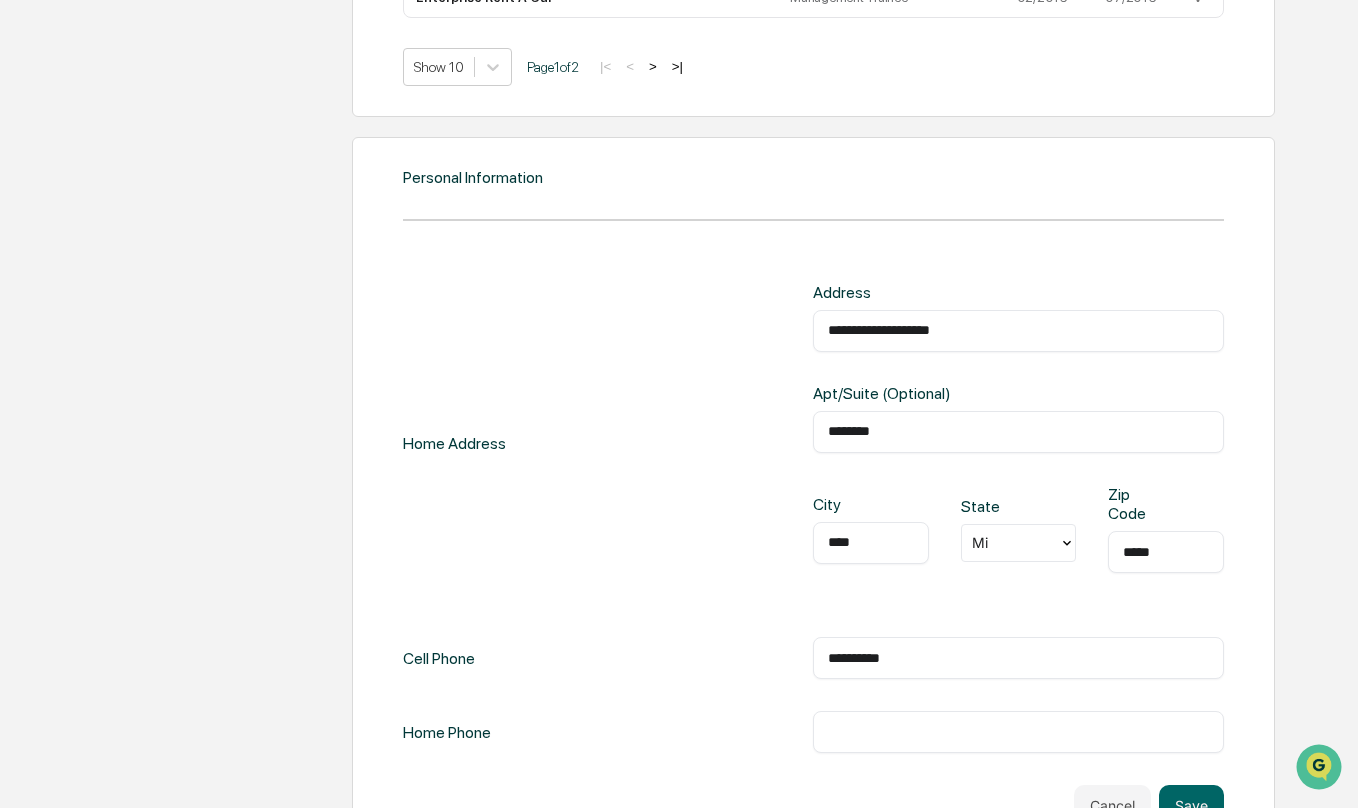 type on "**********" 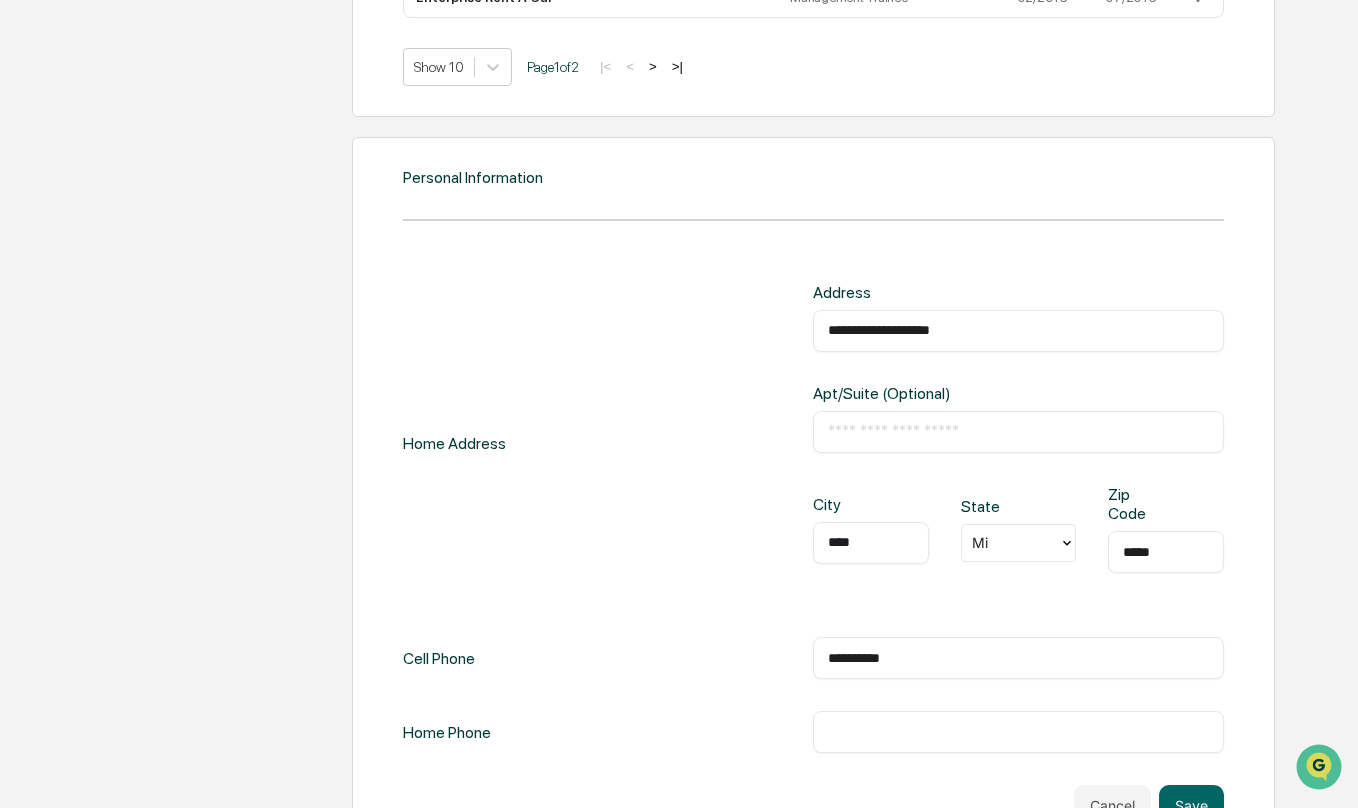 type 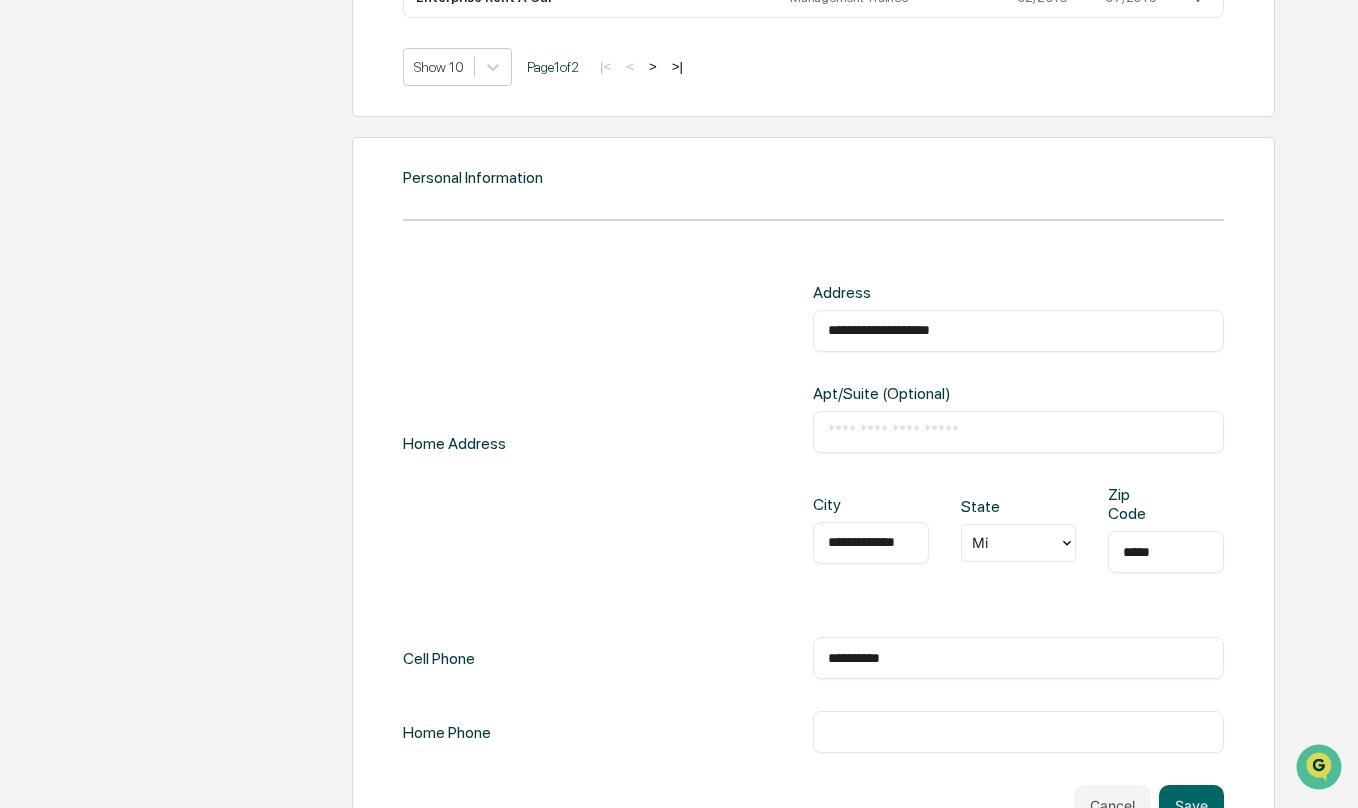 scroll, scrollTop: 0, scrollLeft: 10, axis: horizontal 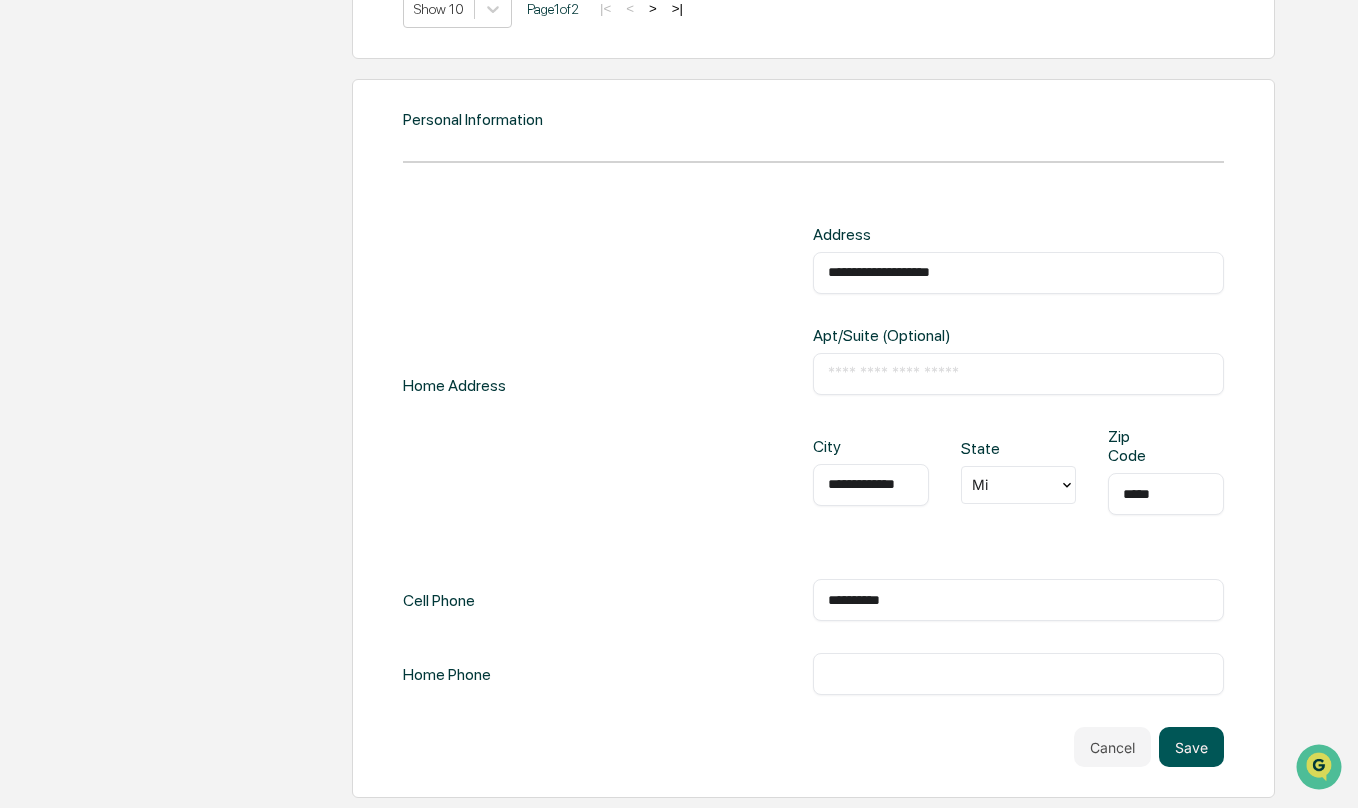 click on "Save" at bounding box center [1191, 747] 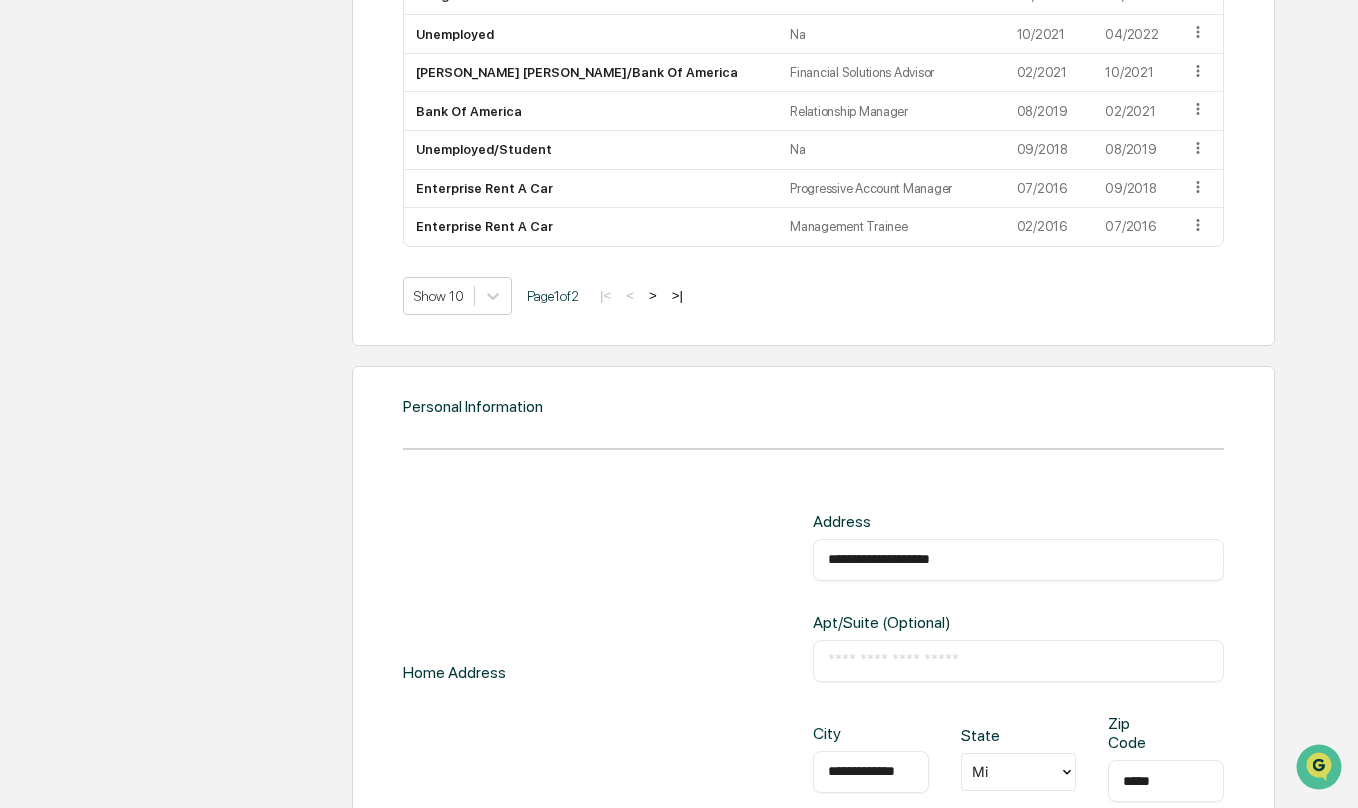 scroll, scrollTop: 2106, scrollLeft: 0, axis: vertical 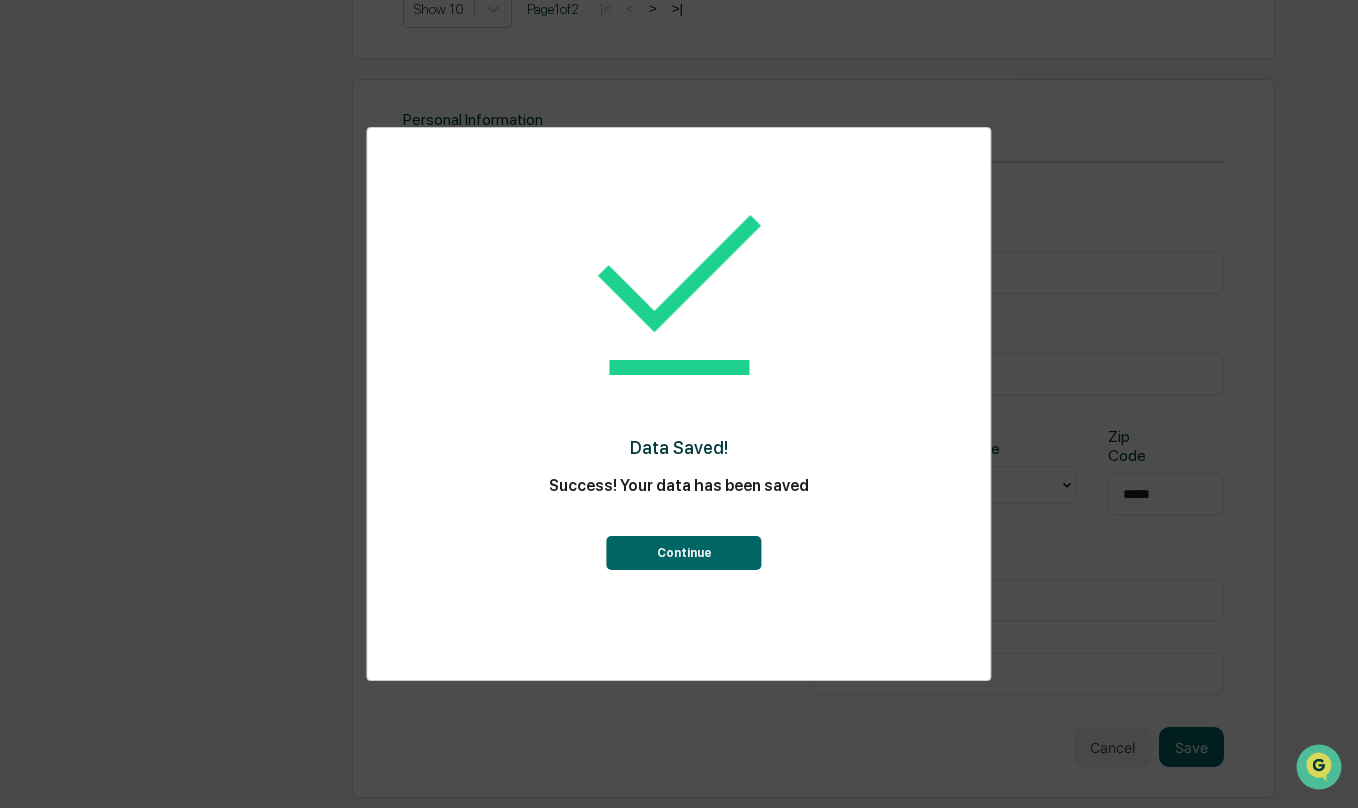 click on "Continue" at bounding box center (684, 553) 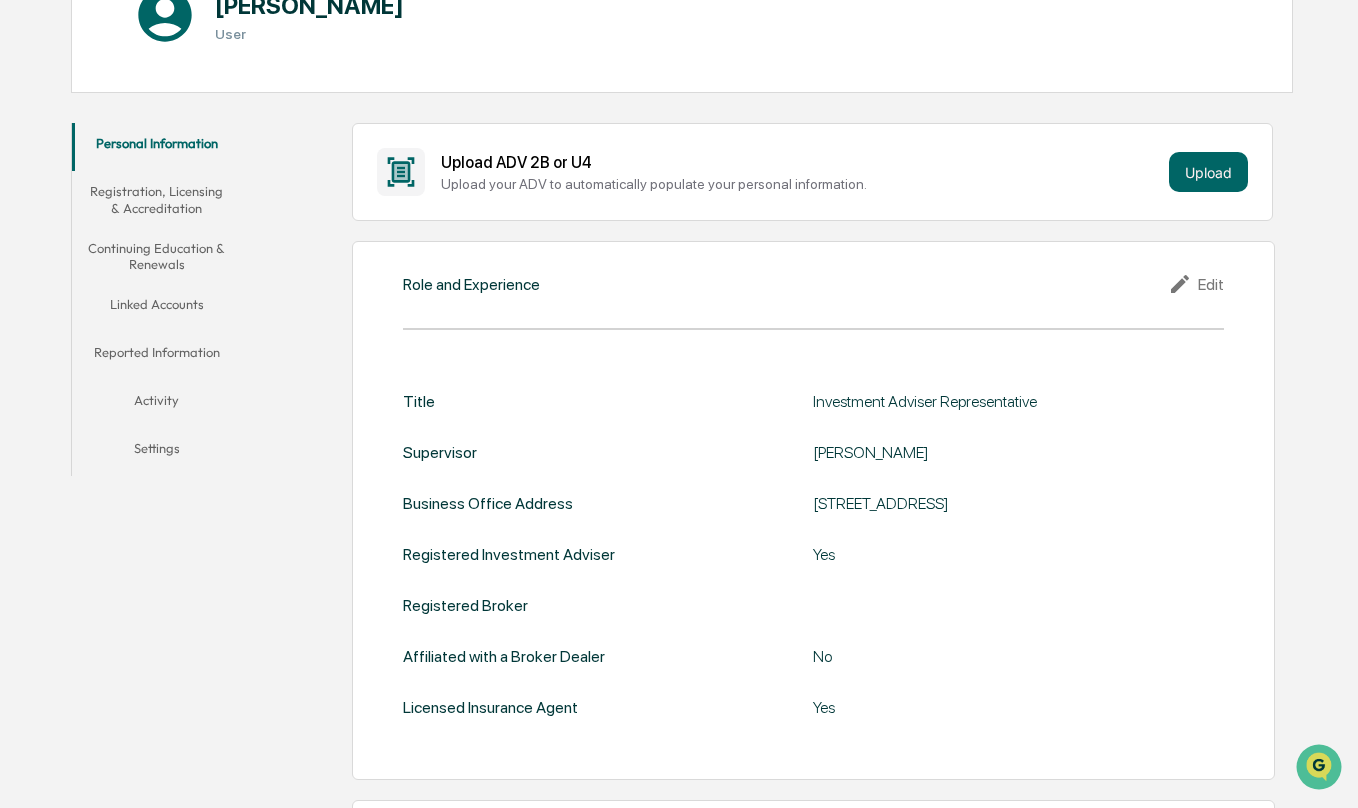 scroll, scrollTop: 148, scrollLeft: 0, axis: vertical 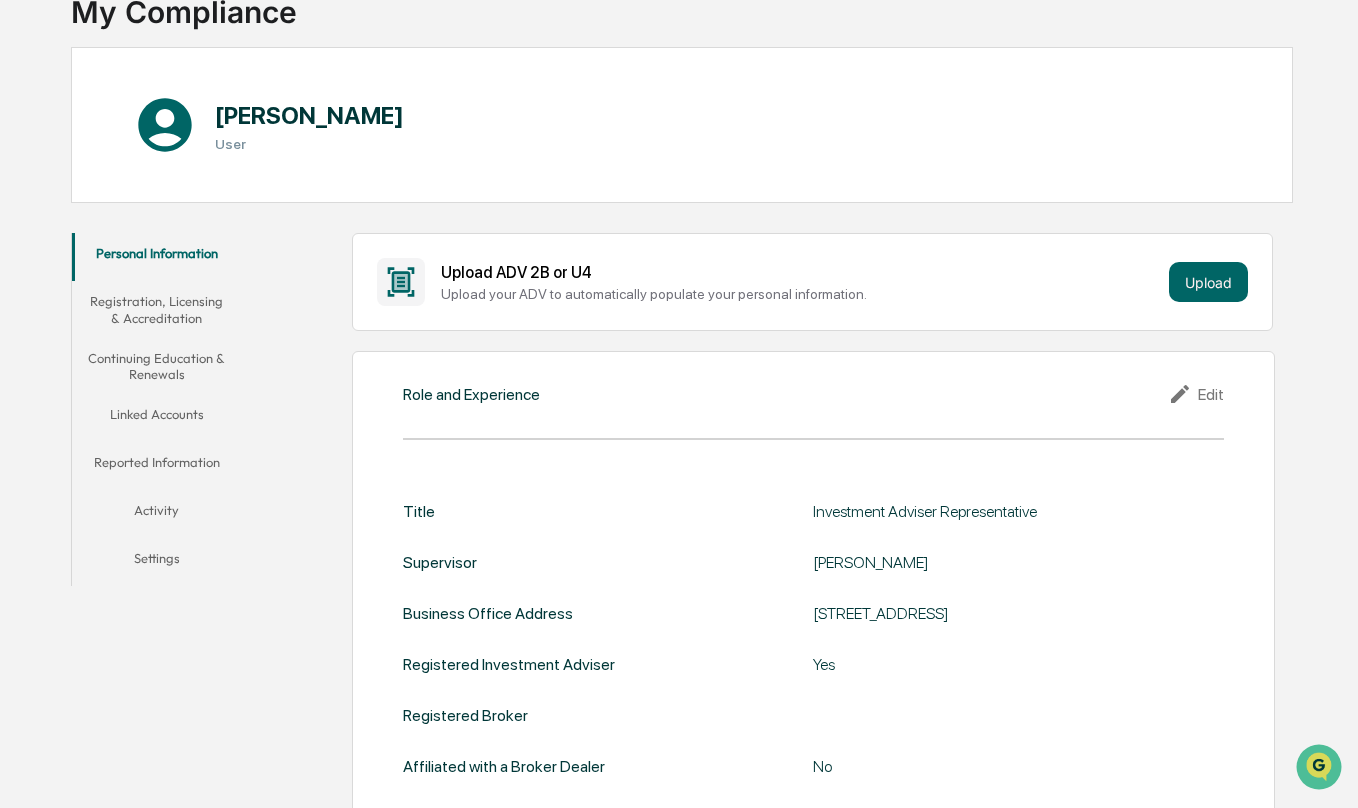 click on "Registration, Licensing & Accreditation" at bounding box center (157, 309) 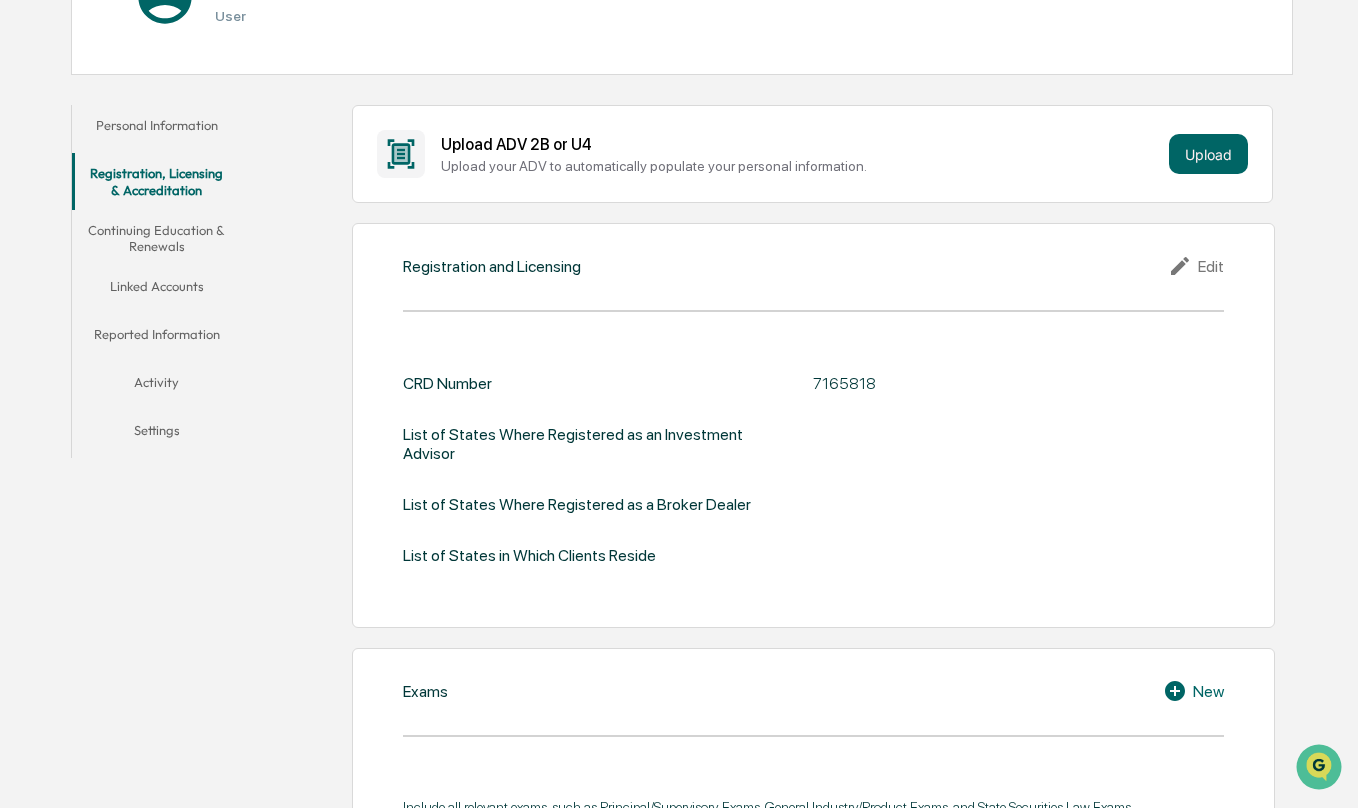 scroll, scrollTop: 202, scrollLeft: 0, axis: vertical 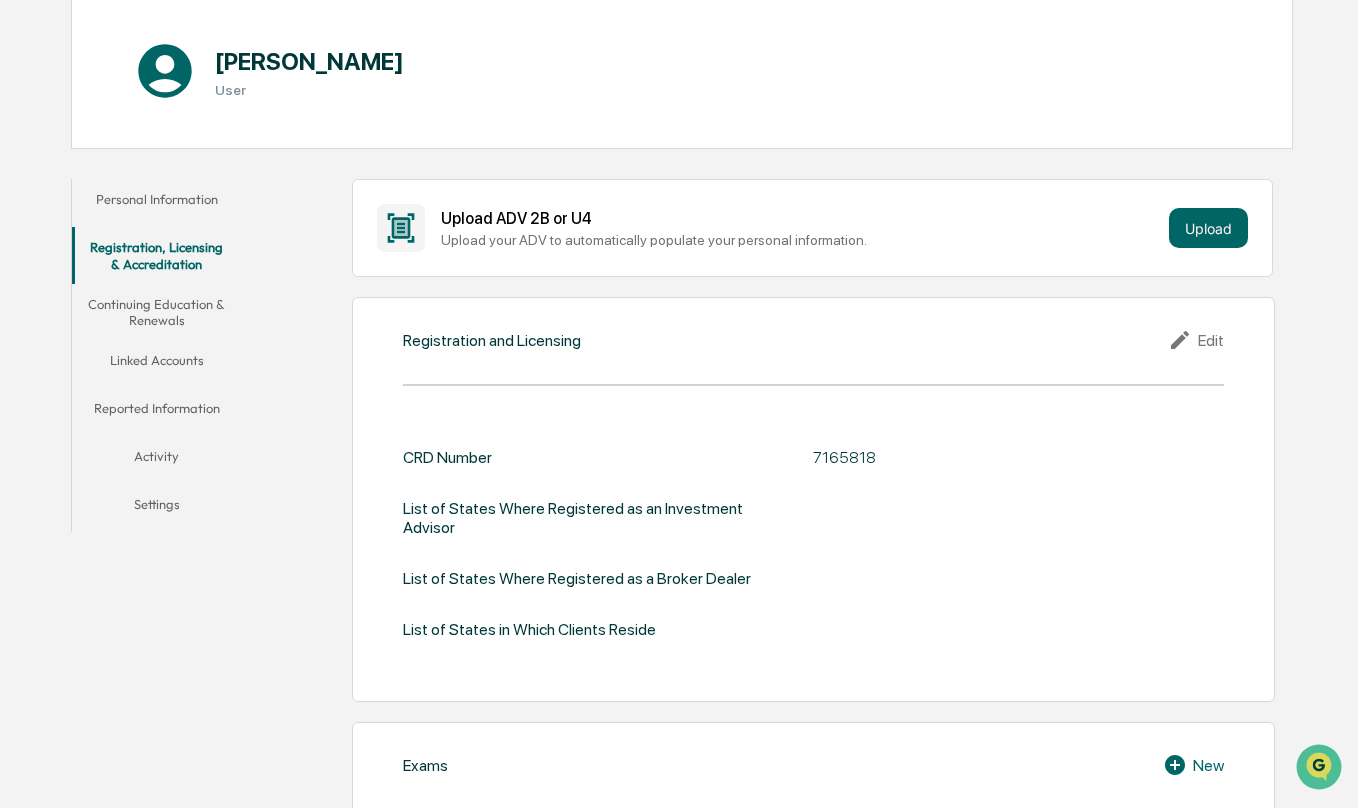 click on "Continuing Education & Renewals" at bounding box center (157, 312) 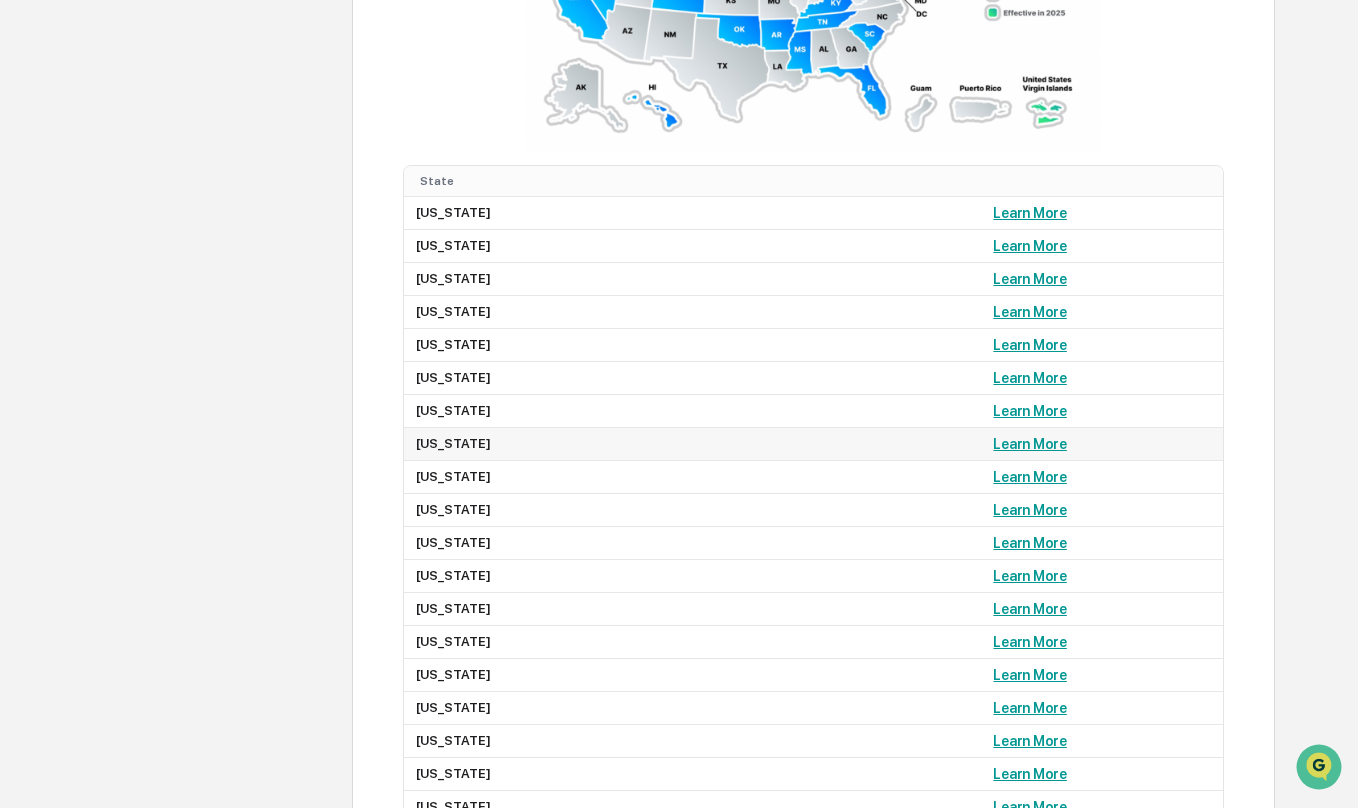 scroll, scrollTop: 1502, scrollLeft: 0, axis: vertical 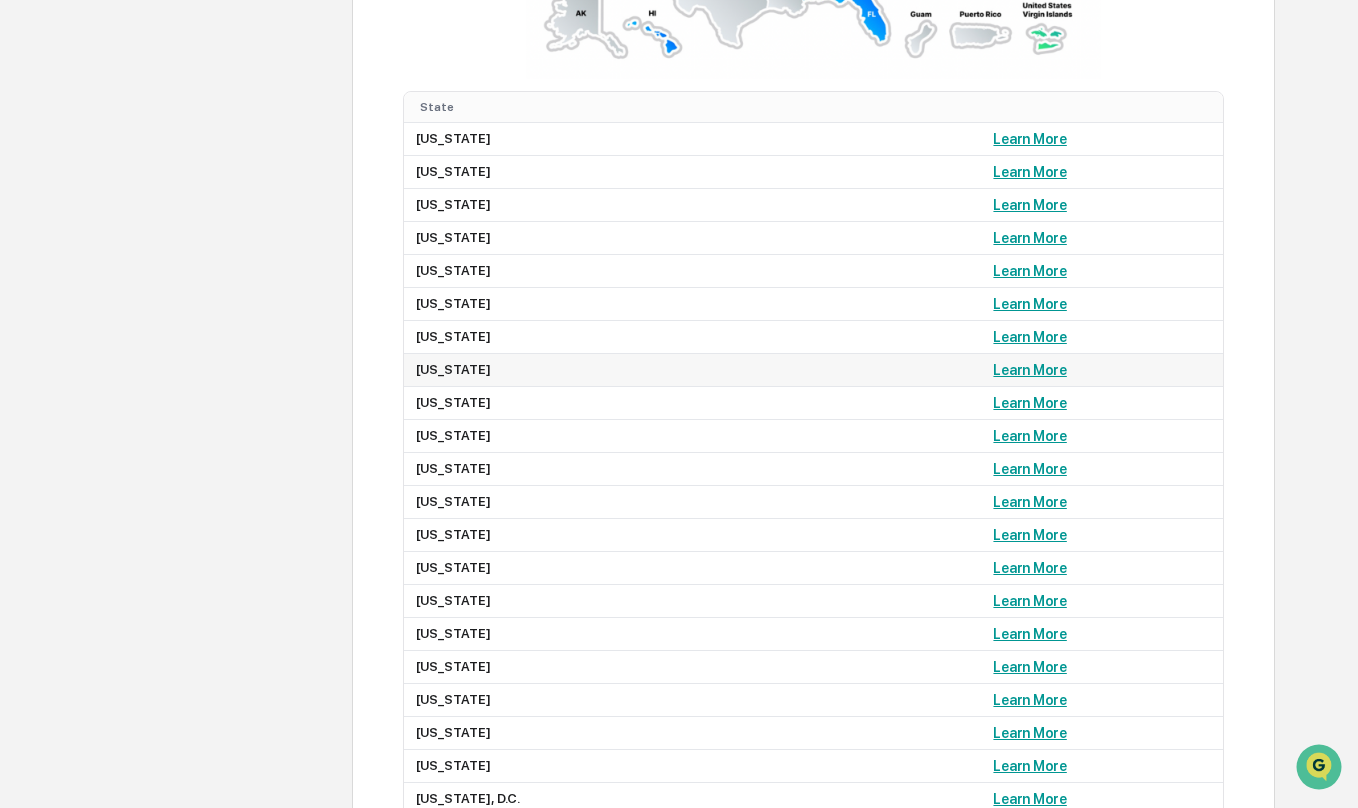 click on "Learn More" at bounding box center (1029, 370) 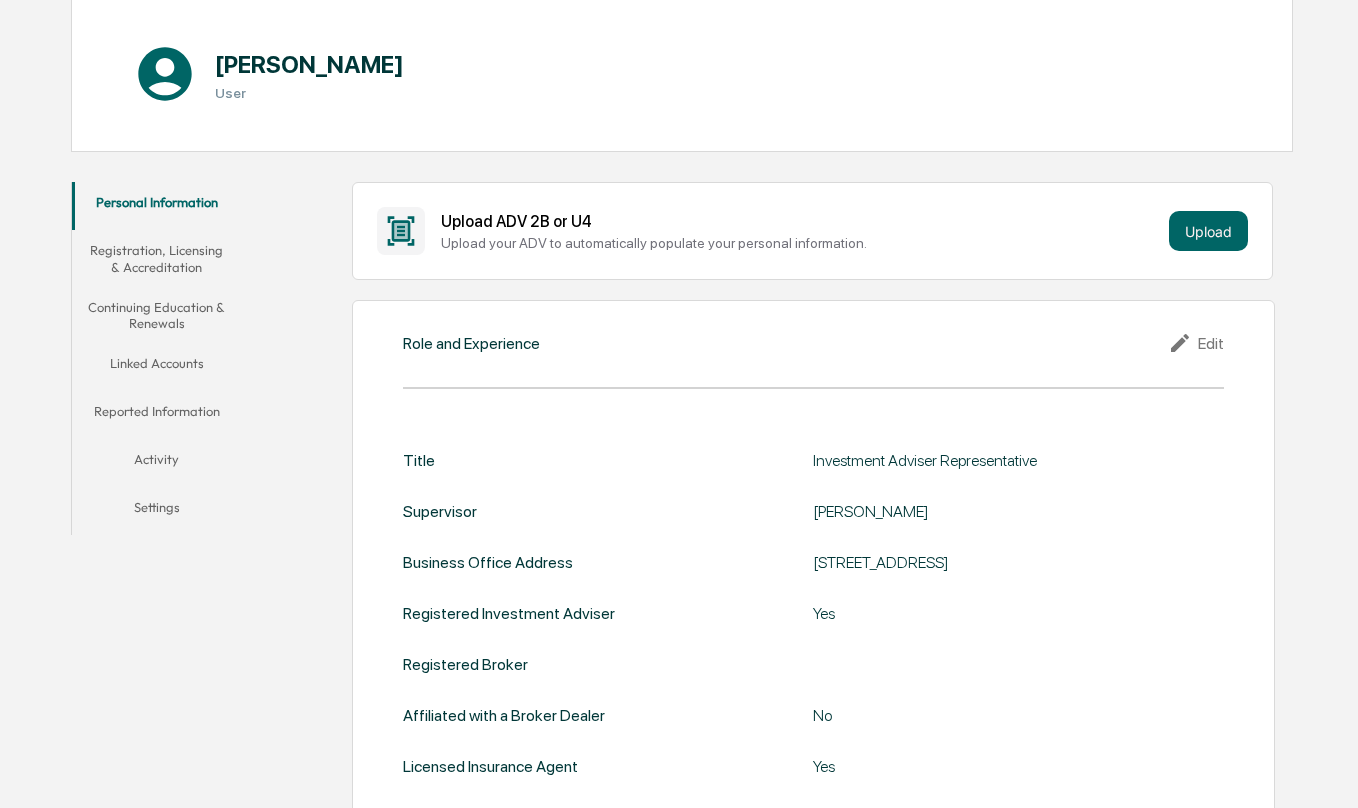 scroll, scrollTop: 200, scrollLeft: 0, axis: vertical 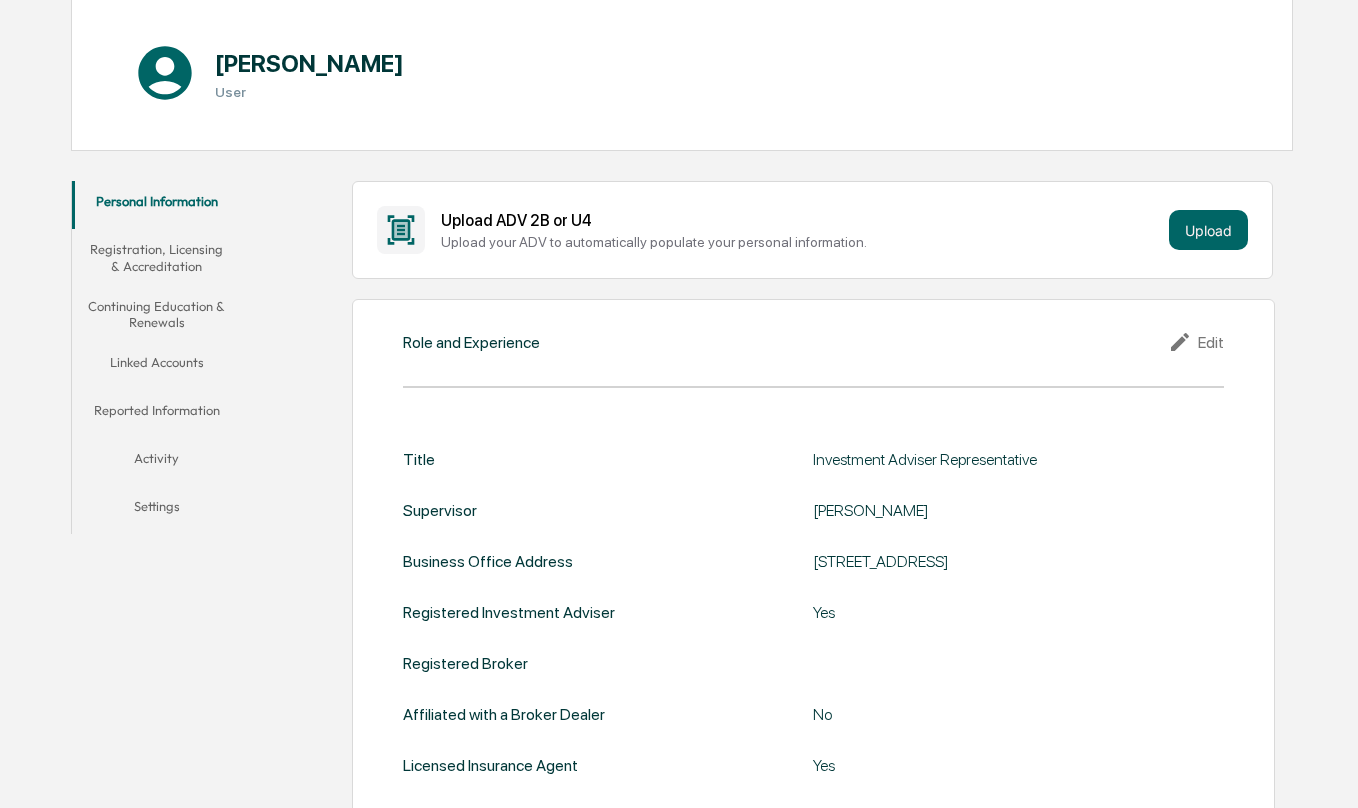click on "Continuing Education & Renewals" at bounding box center [157, 314] 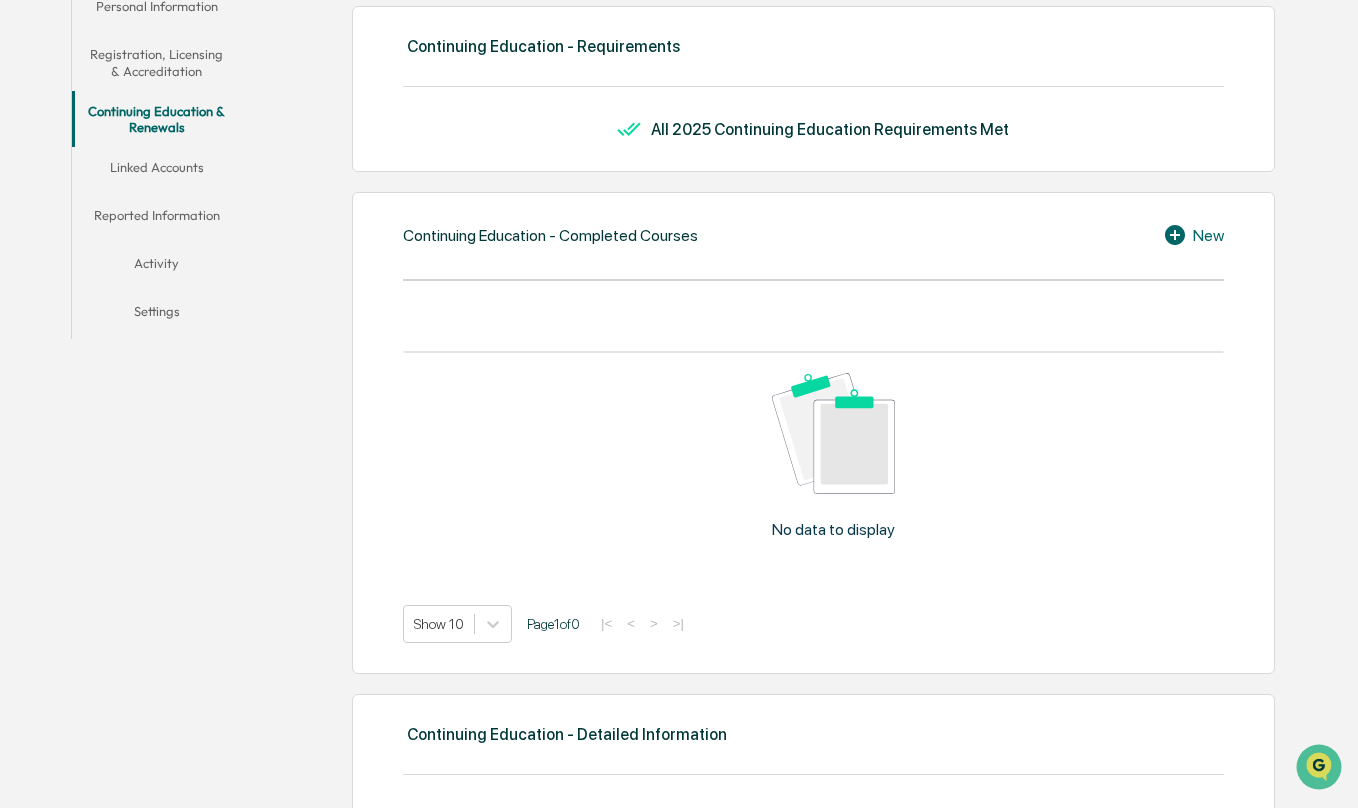 scroll, scrollTop: 500, scrollLeft: 0, axis: vertical 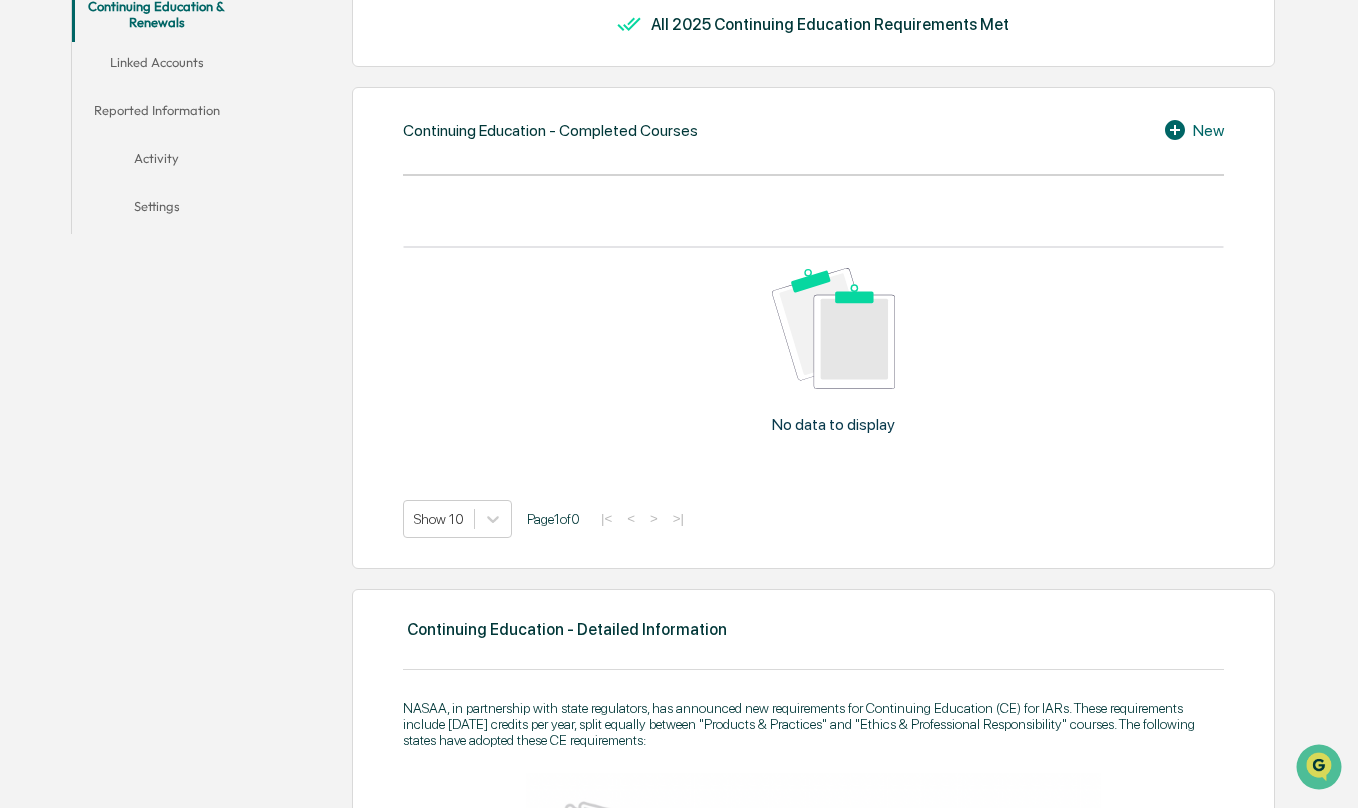 click on "Linked Accounts" at bounding box center [157, 66] 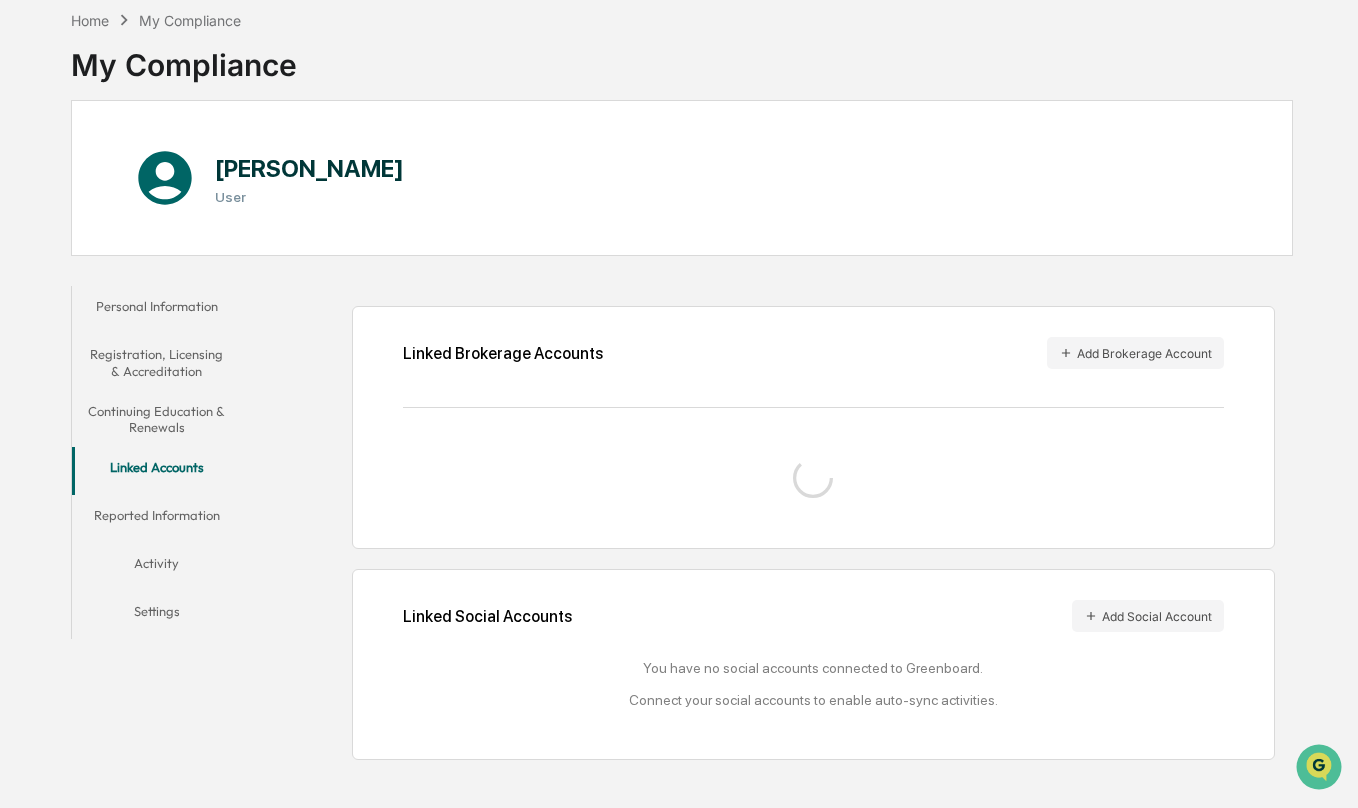 scroll, scrollTop: 111, scrollLeft: 0, axis: vertical 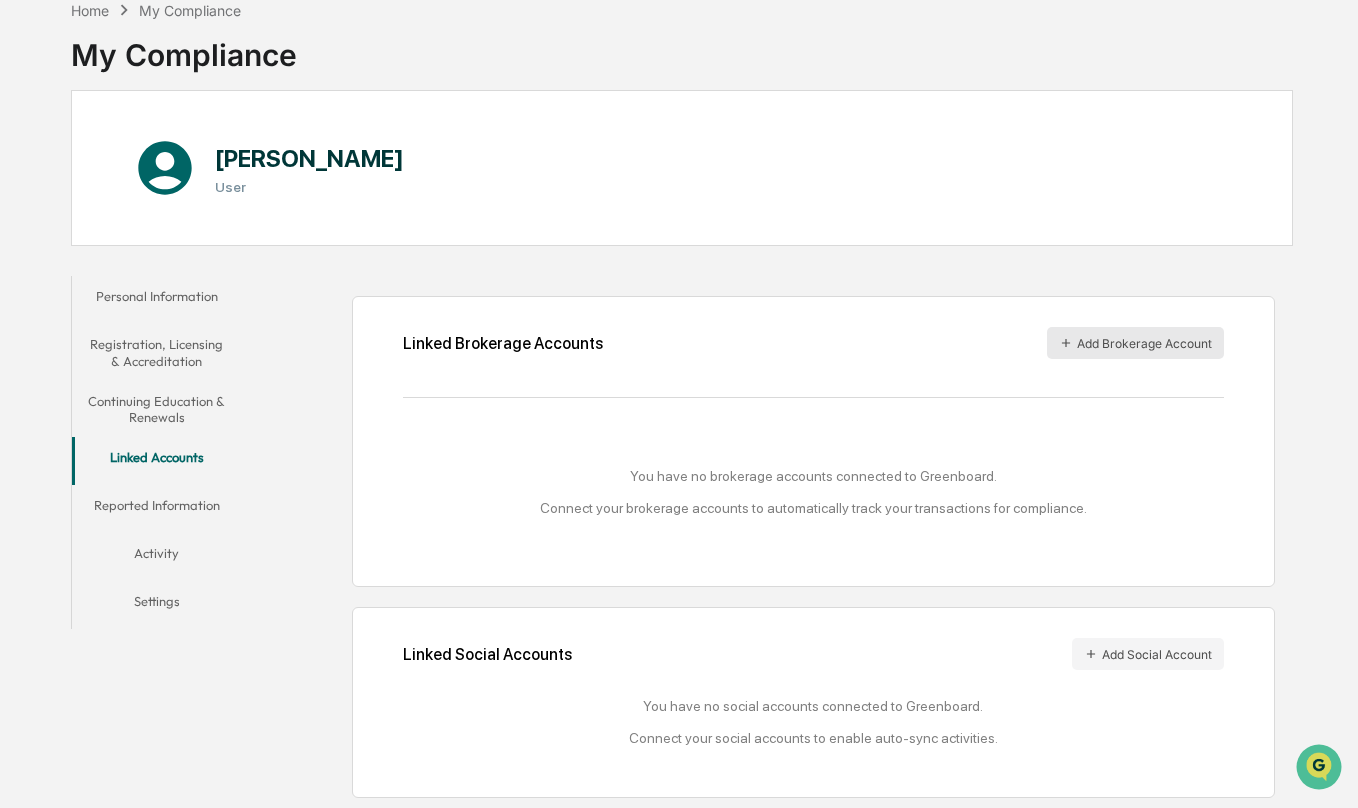 click on "Add Brokerage Account" at bounding box center (1135, 343) 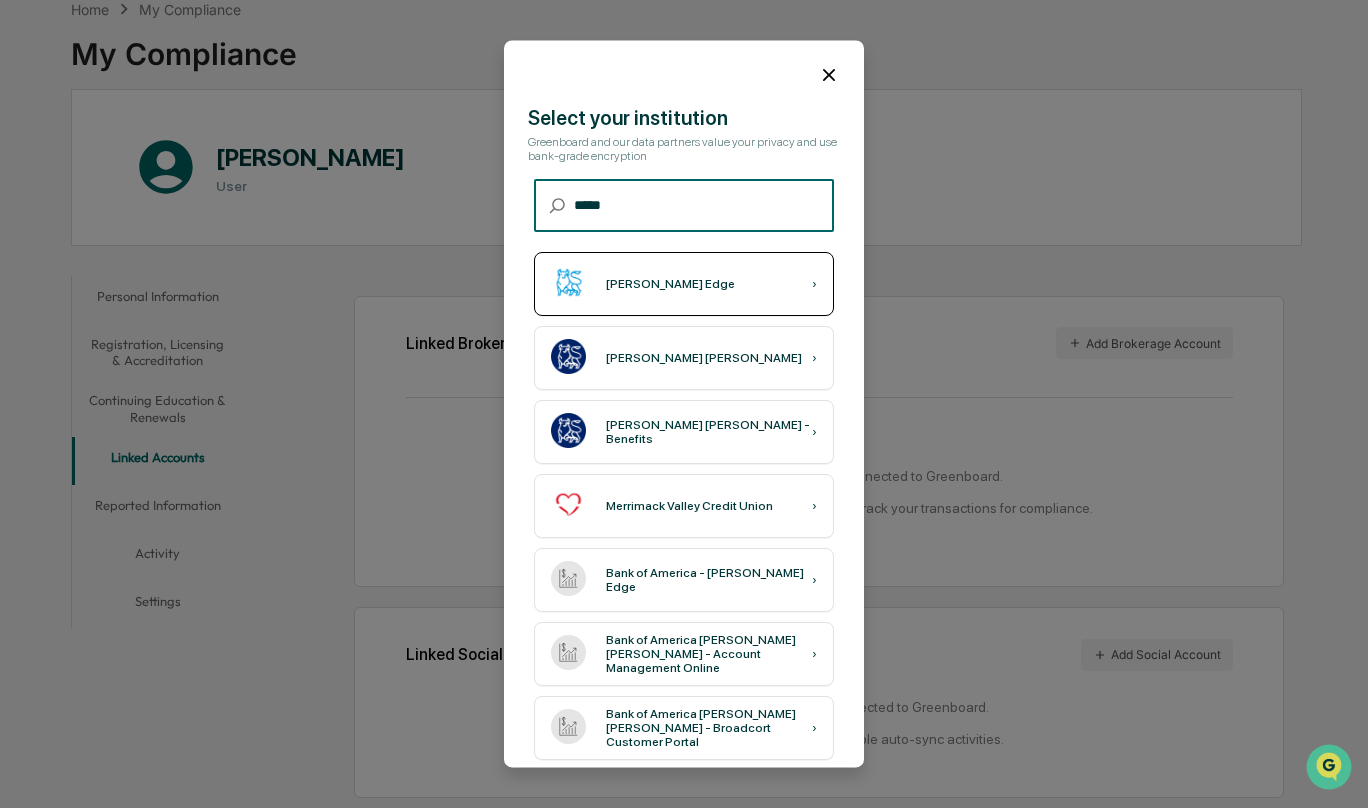type on "*****" 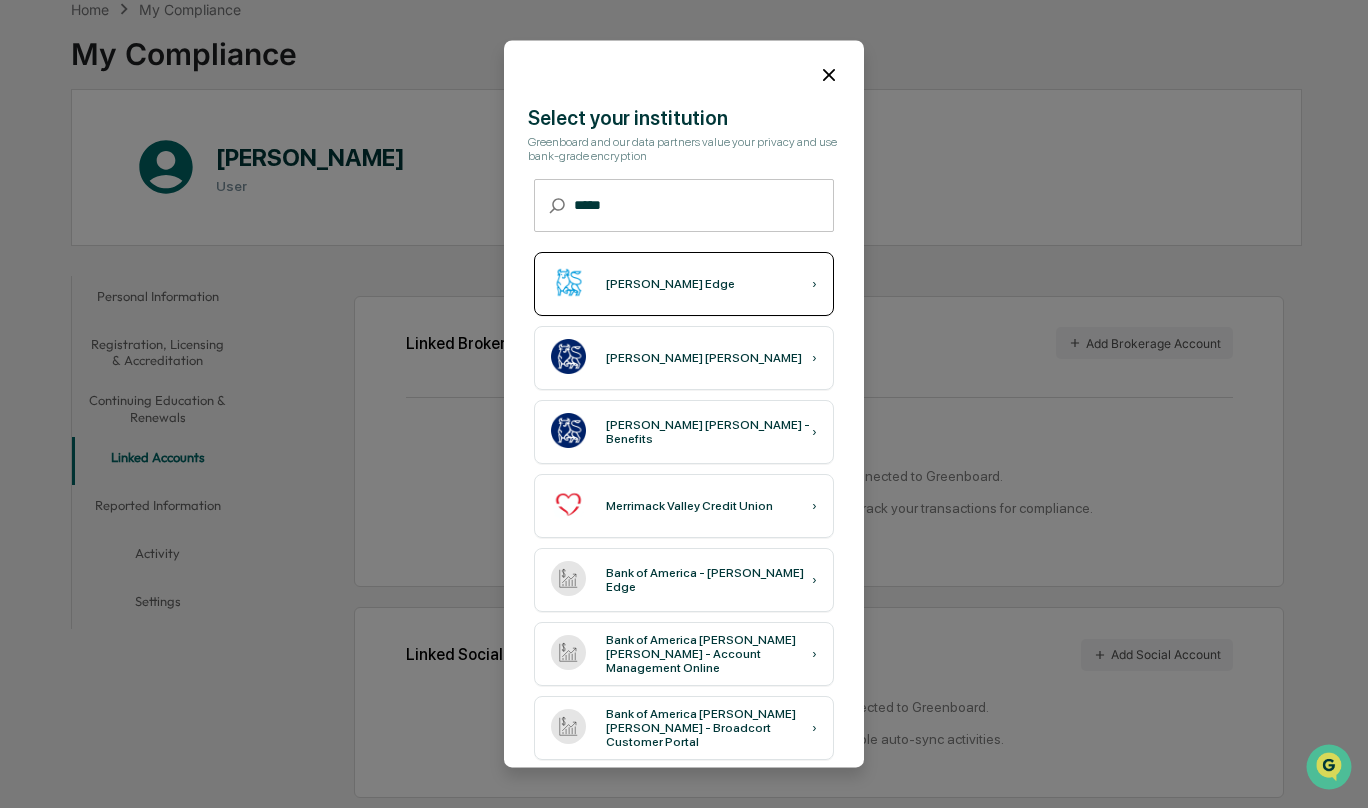 click on "Merrill Edge ›" at bounding box center [684, 285] 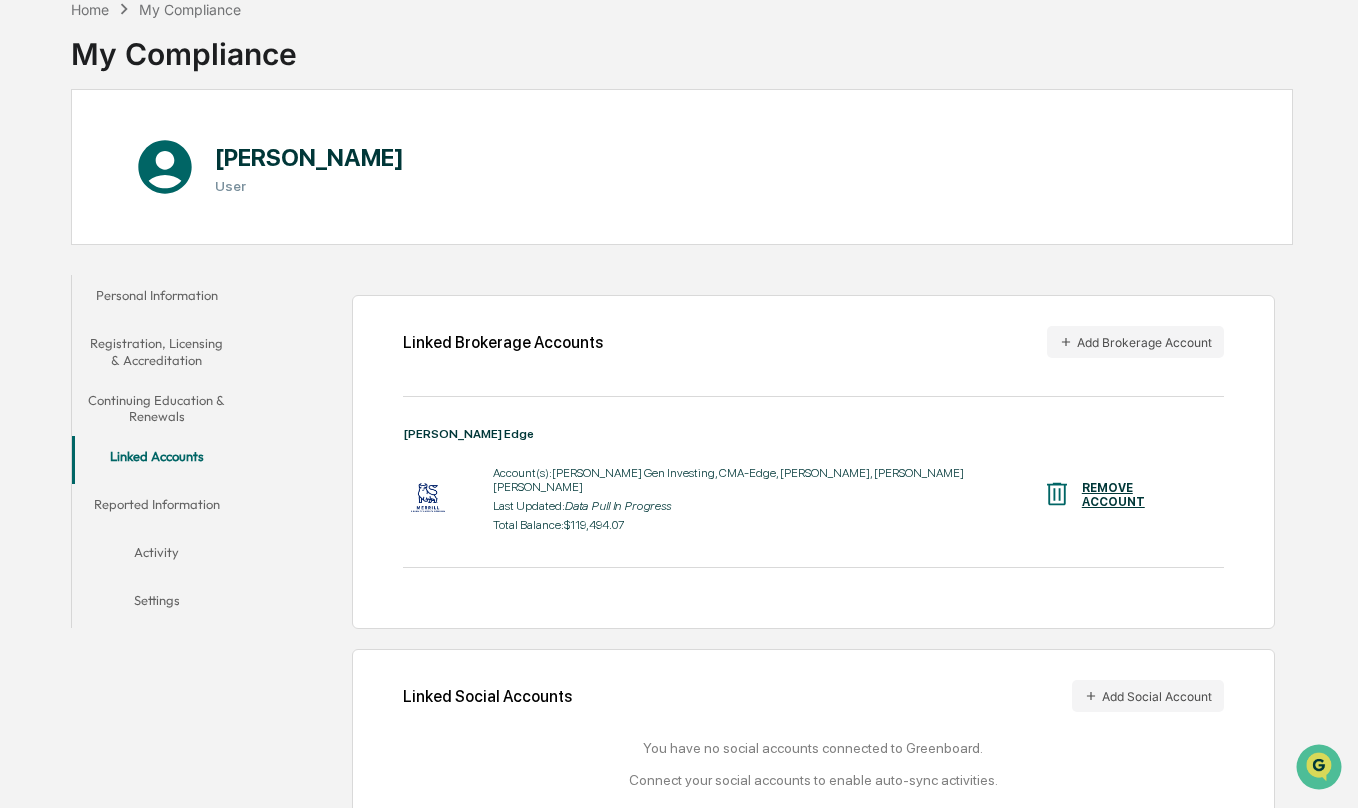 scroll, scrollTop: 139, scrollLeft: 0, axis: vertical 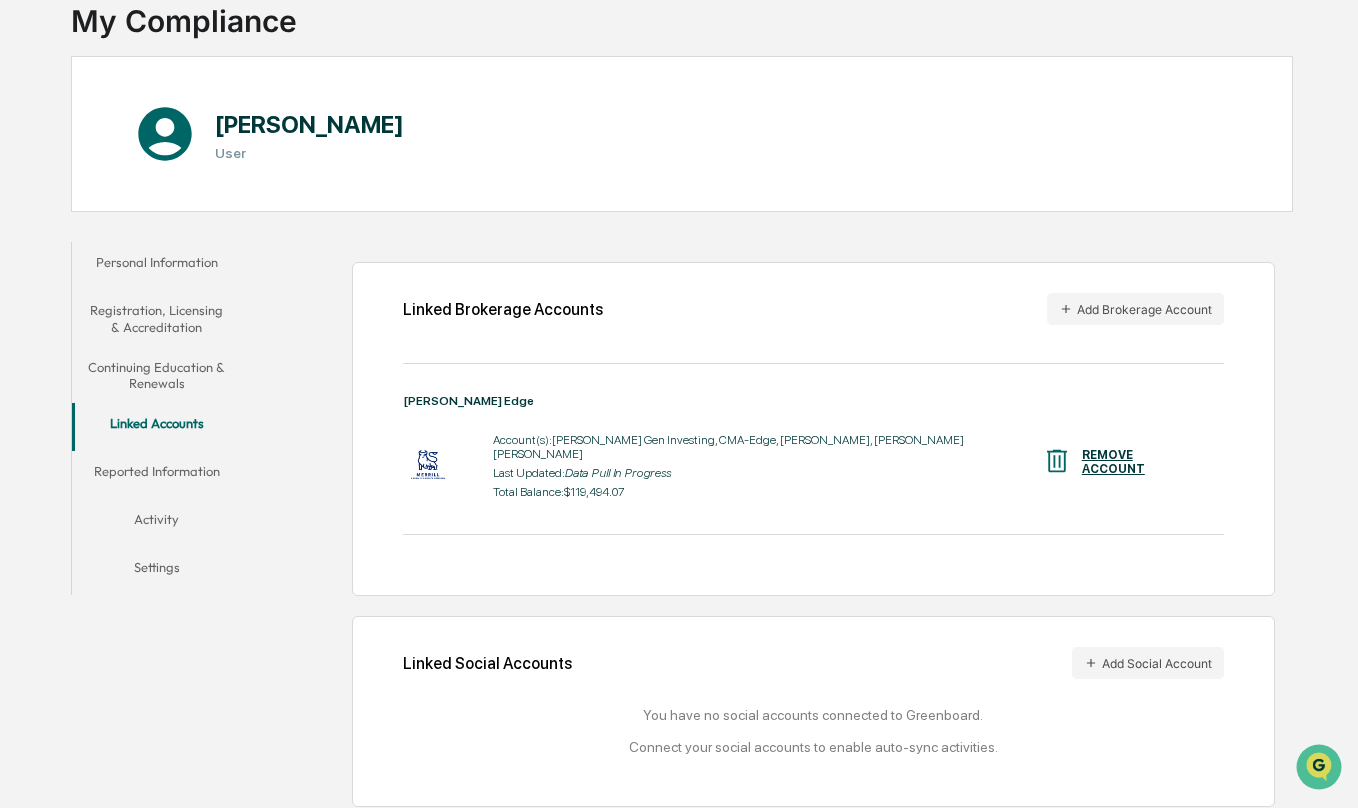 click on "Reported Information" at bounding box center (157, 475) 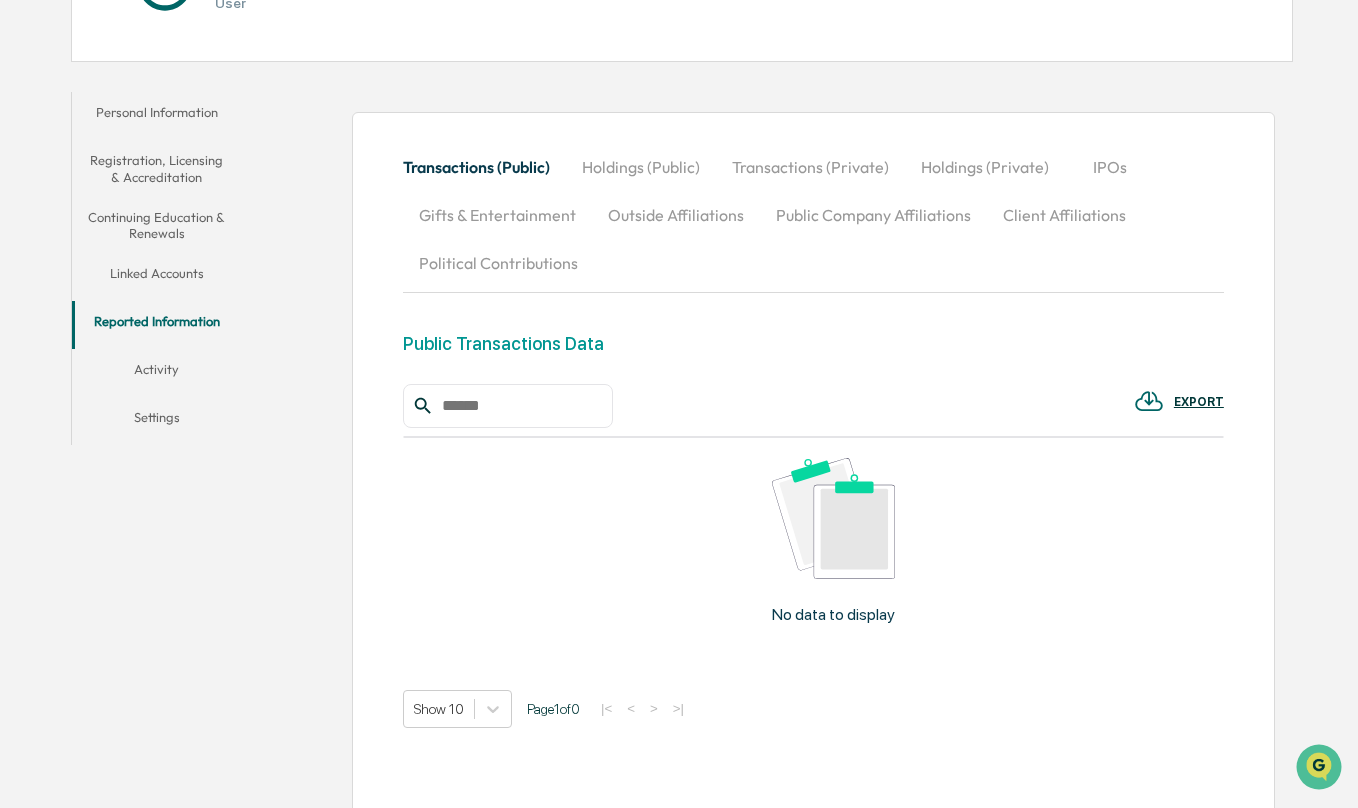 scroll, scrollTop: 343, scrollLeft: 0, axis: vertical 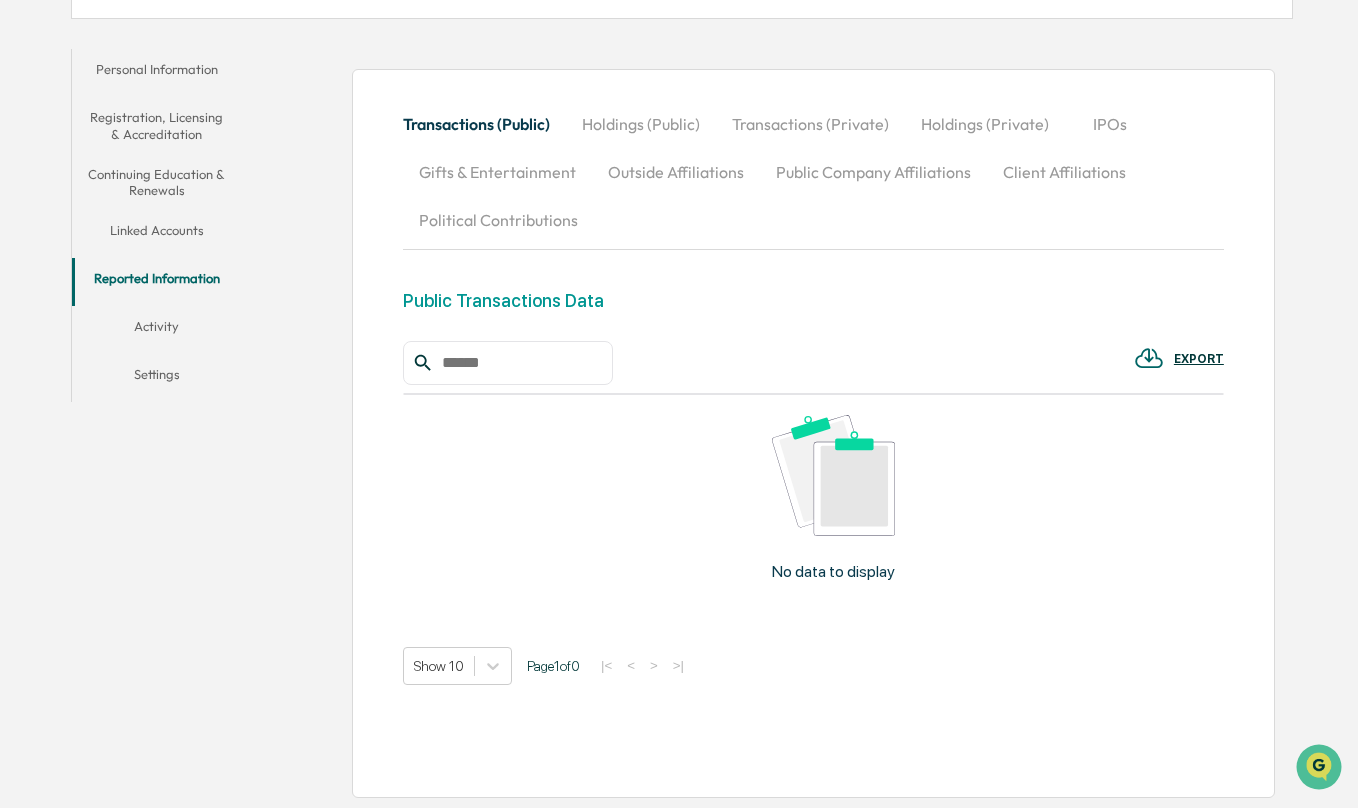 click on "Activity" at bounding box center [157, 330] 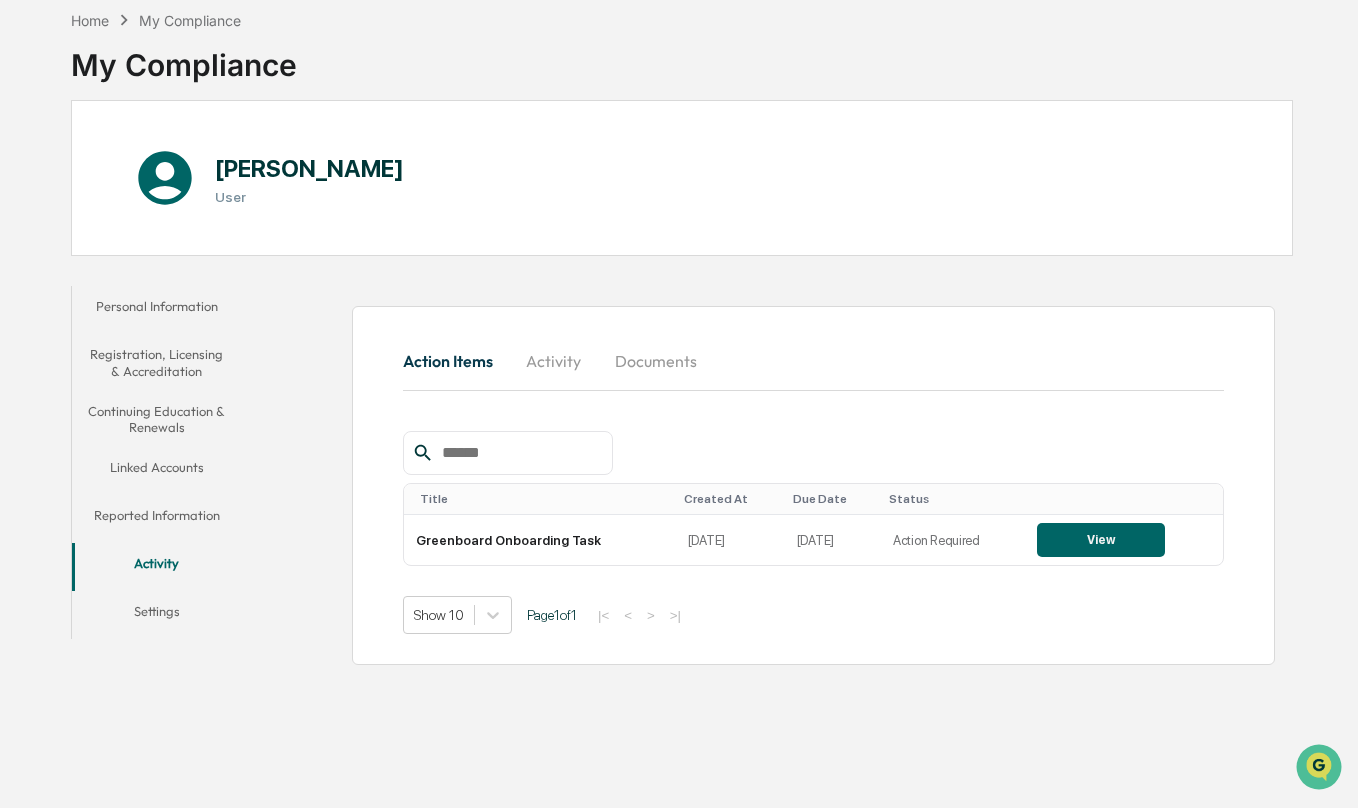 click on "Settings" at bounding box center [157, 615] 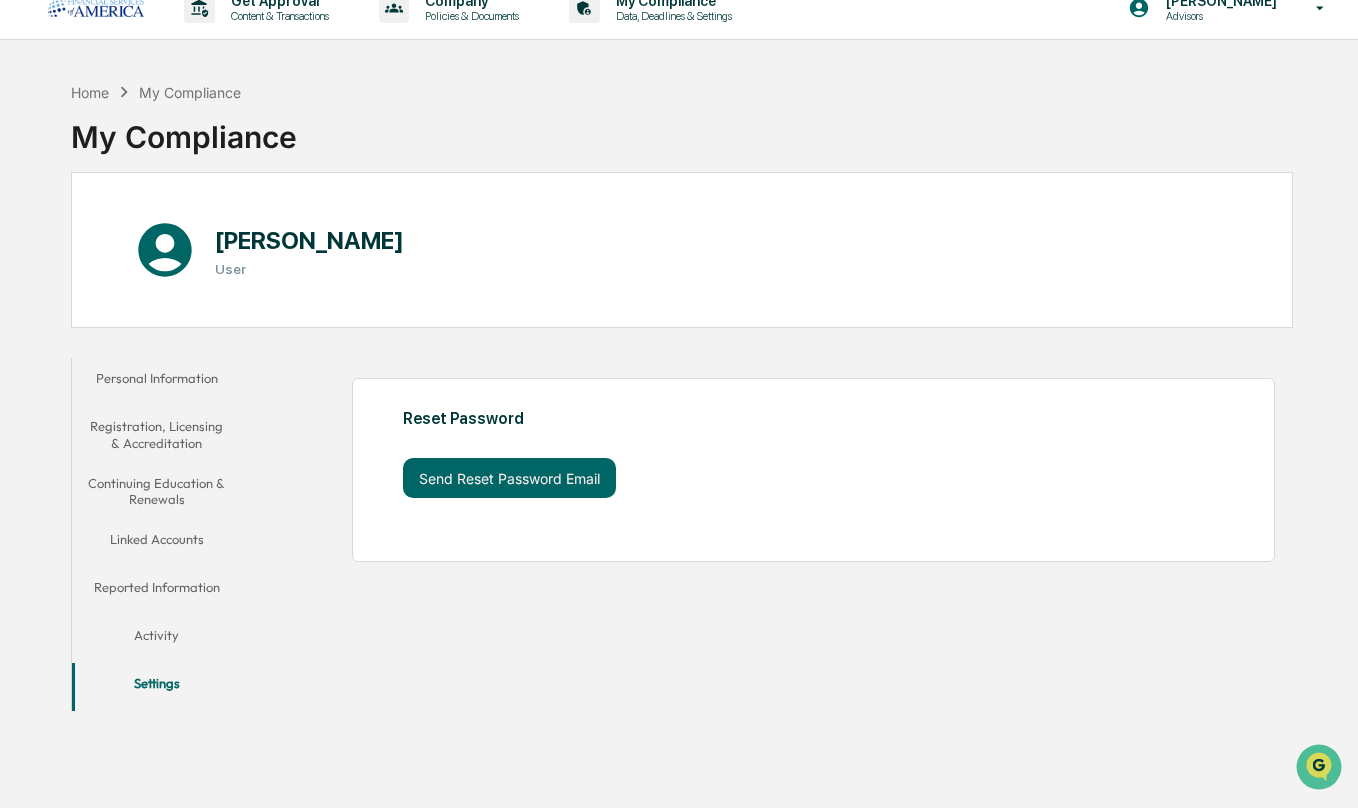 scroll, scrollTop: 0, scrollLeft: 0, axis: both 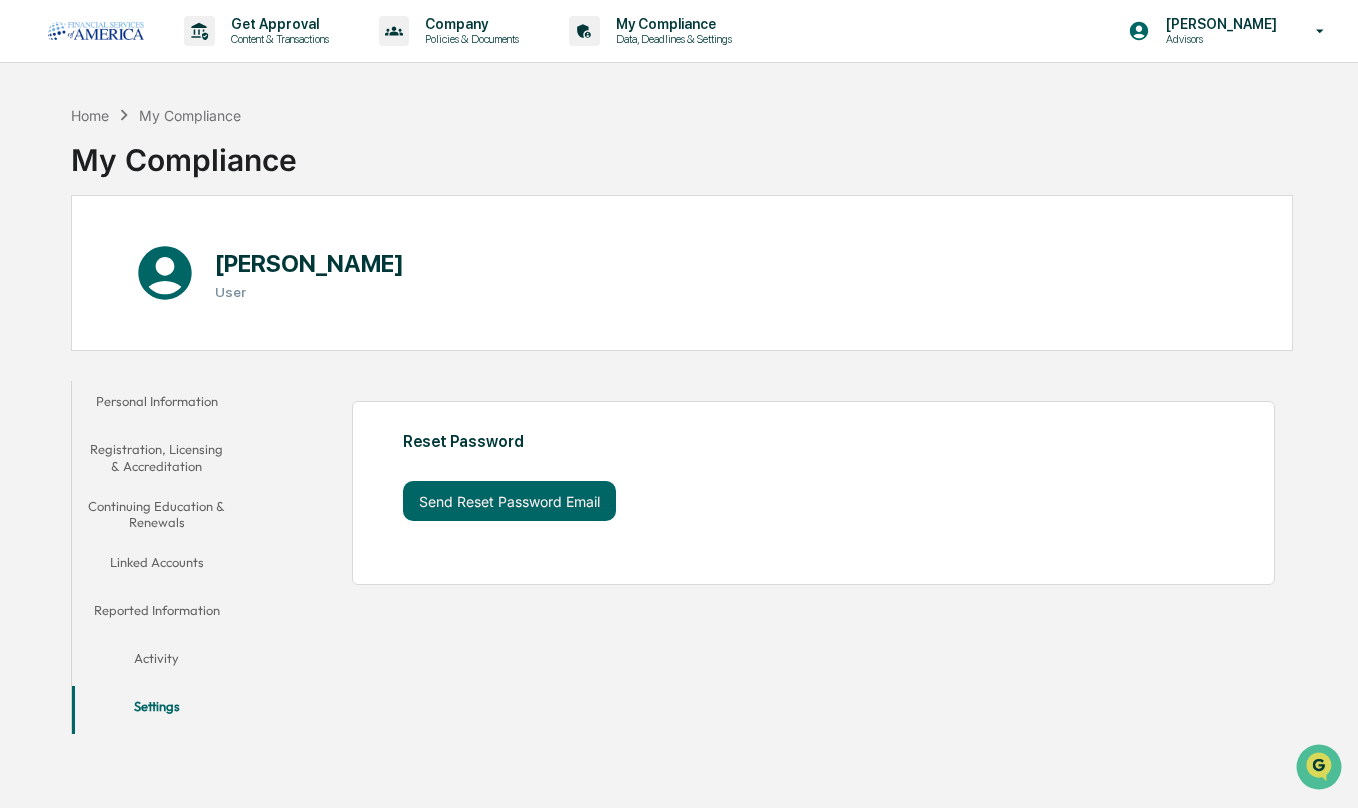 click on "Personal Information" at bounding box center [157, 405] 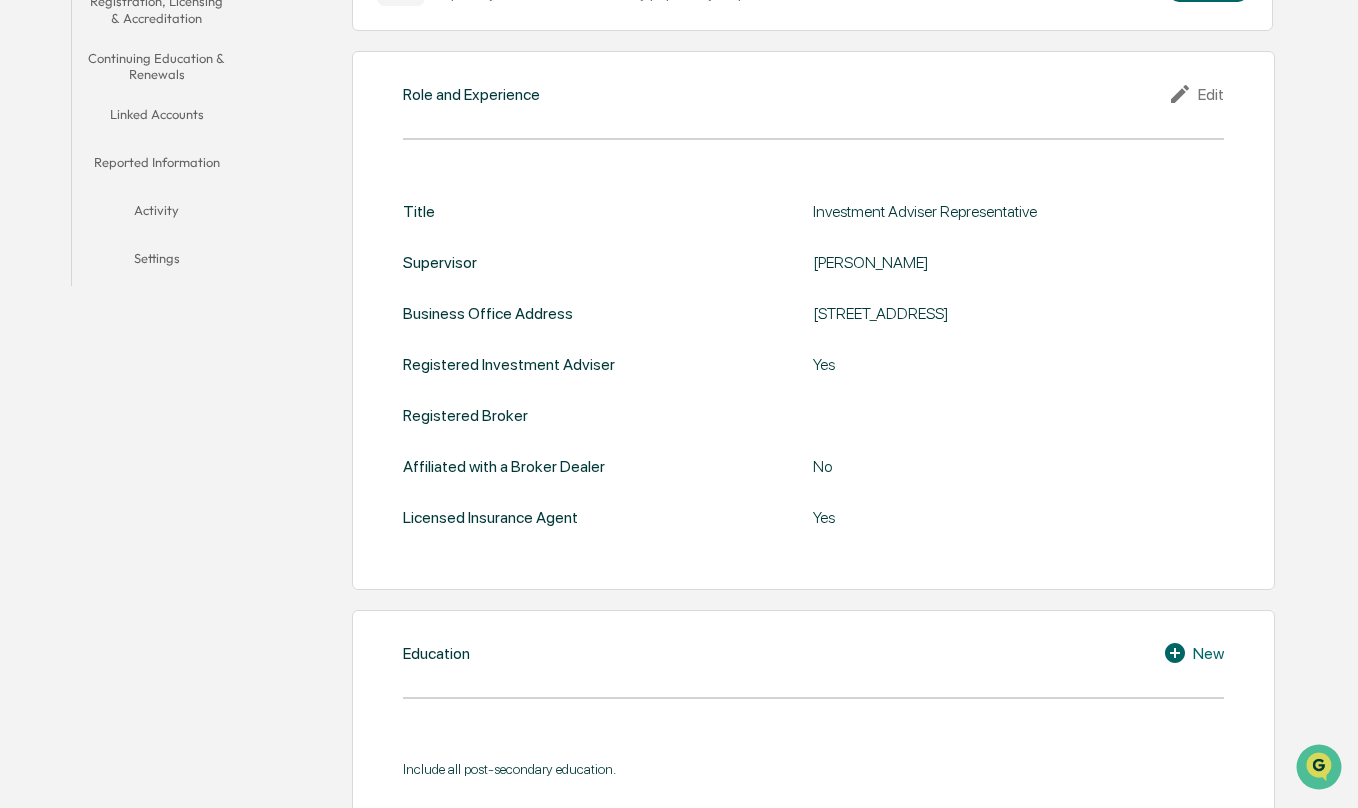 scroll, scrollTop: 0, scrollLeft: 0, axis: both 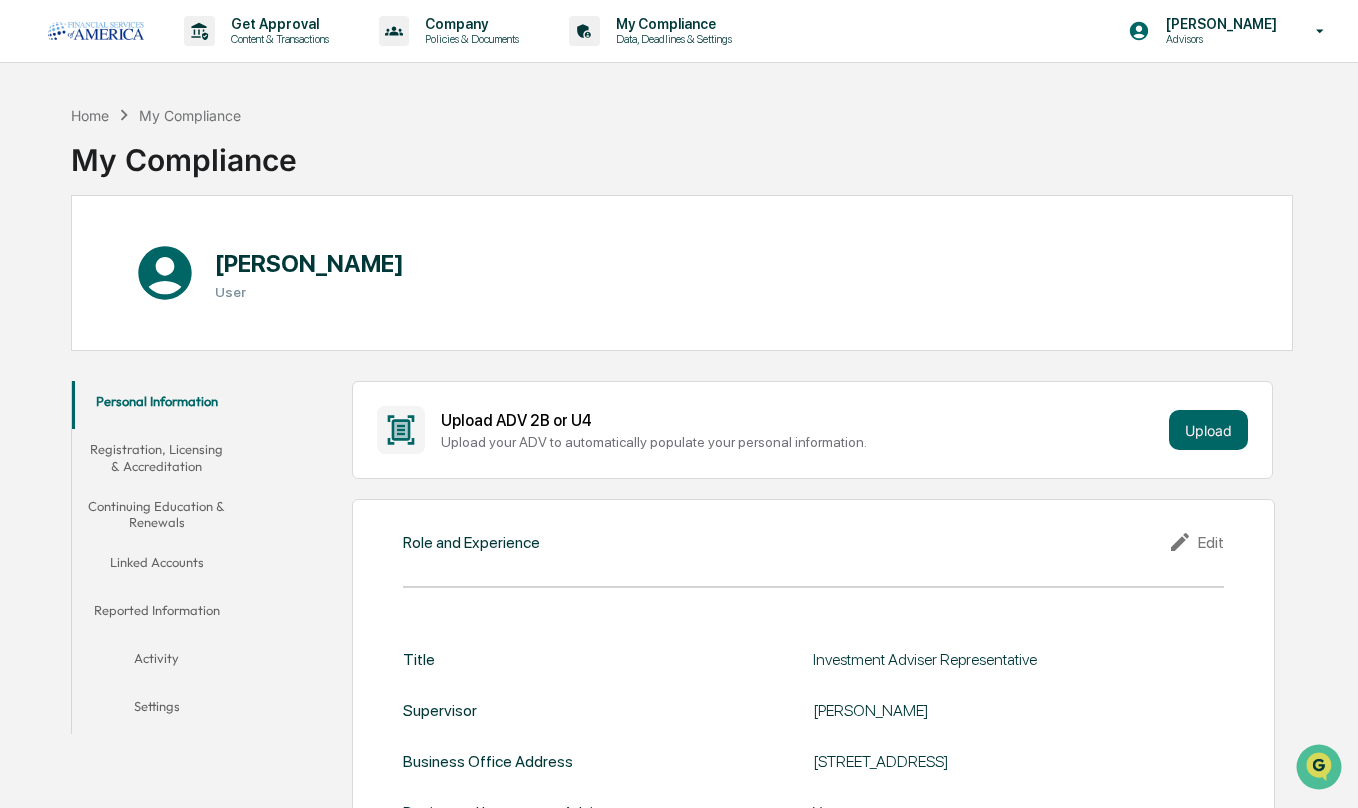click on "Registration, Licensing & Accreditation" at bounding box center (157, 457) 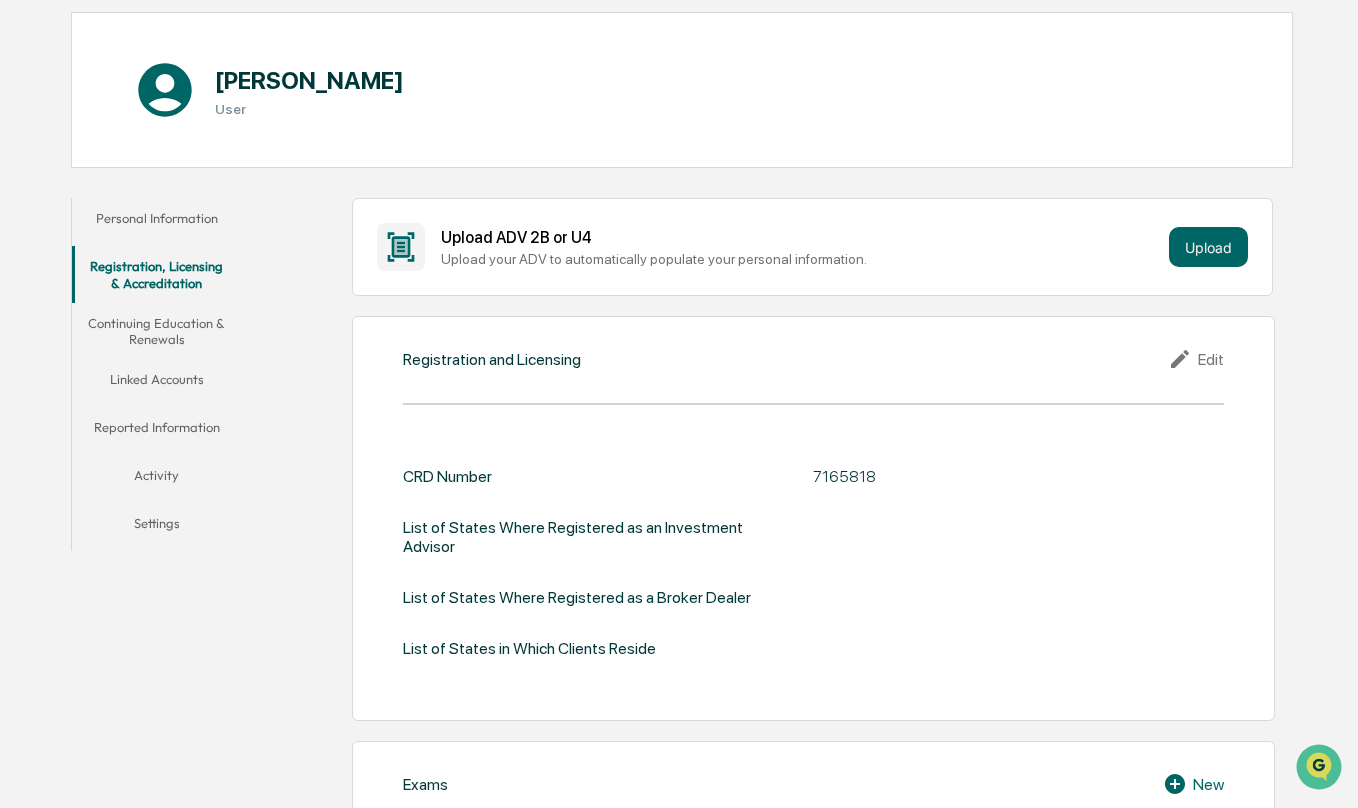 scroll, scrollTop: 0, scrollLeft: 0, axis: both 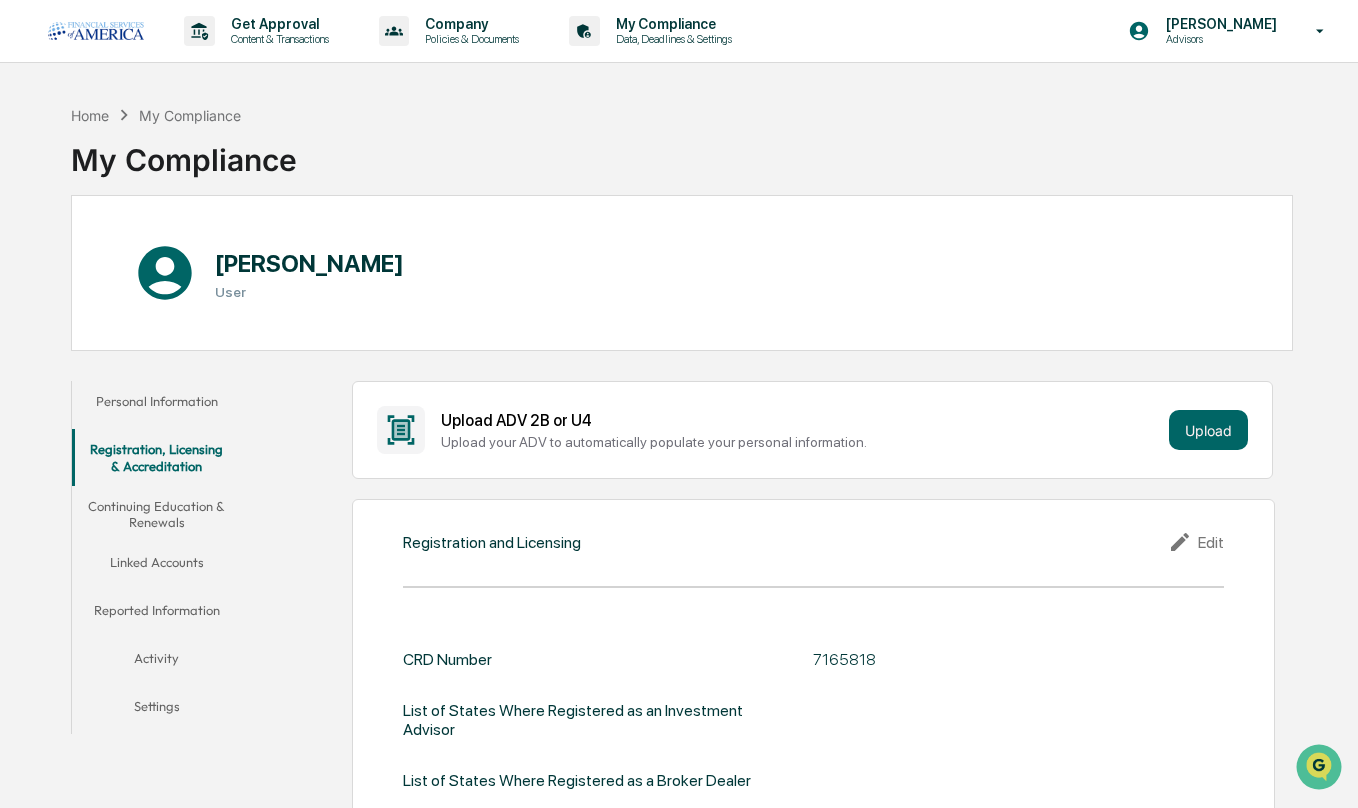 click on "Continuing Education & Renewals" at bounding box center (157, 514) 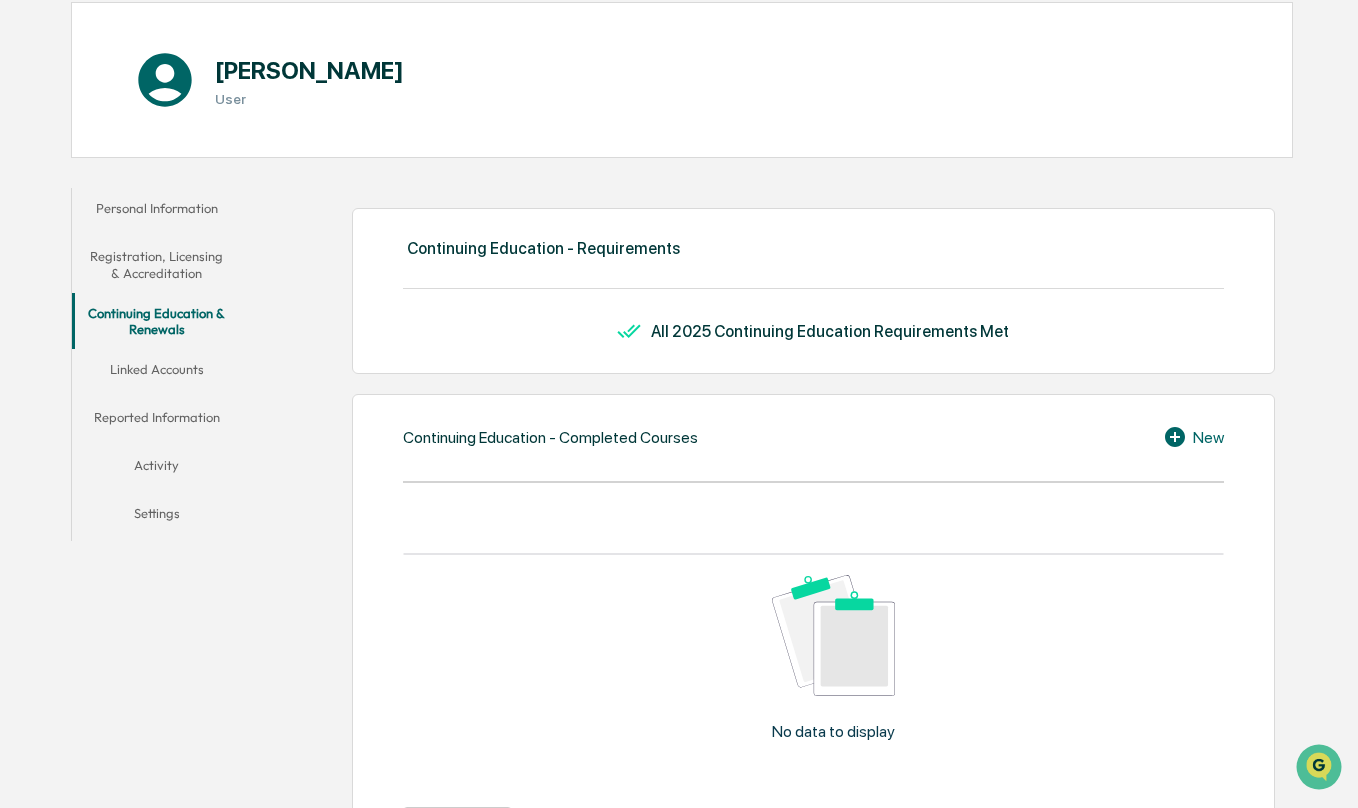 click on "Linked Accounts" at bounding box center [157, 373] 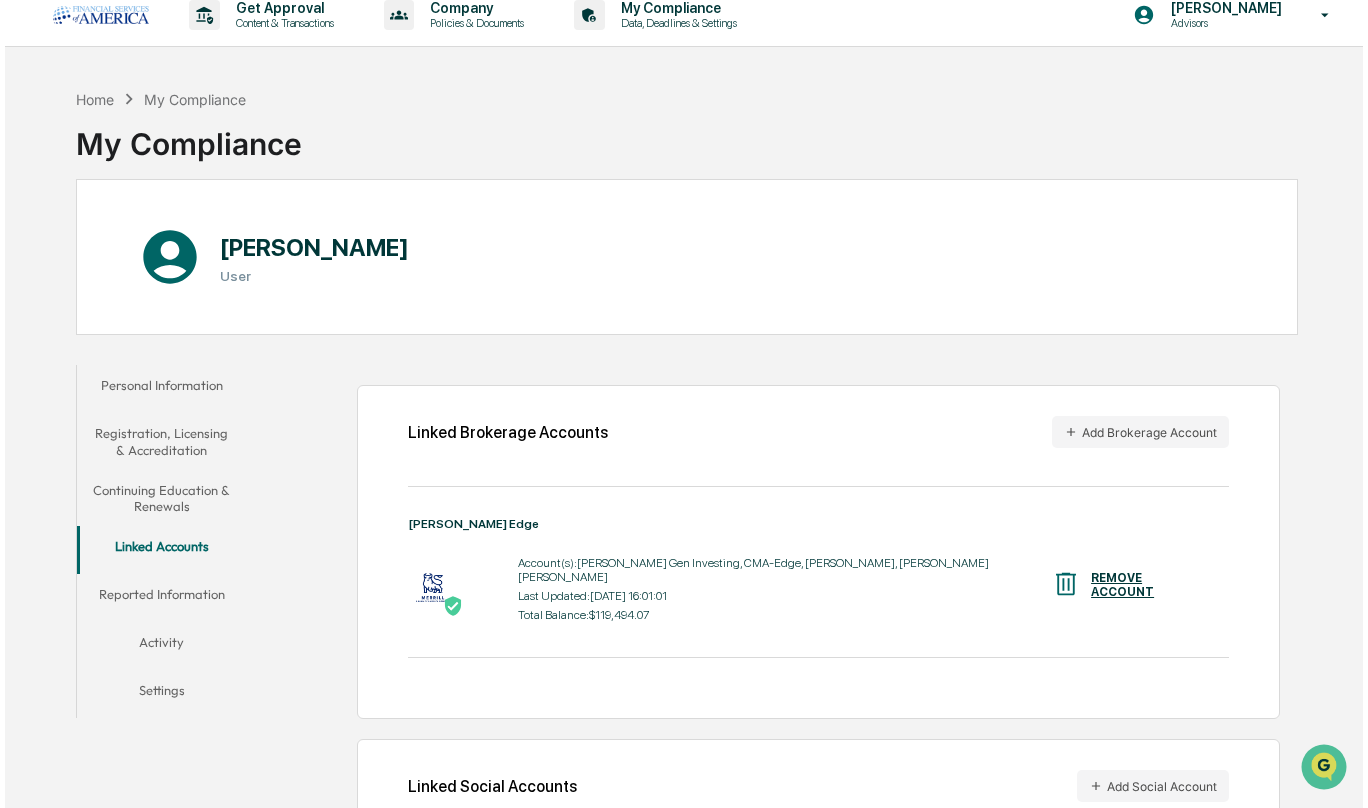 scroll, scrollTop: 0, scrollLeft: 0, axis: both 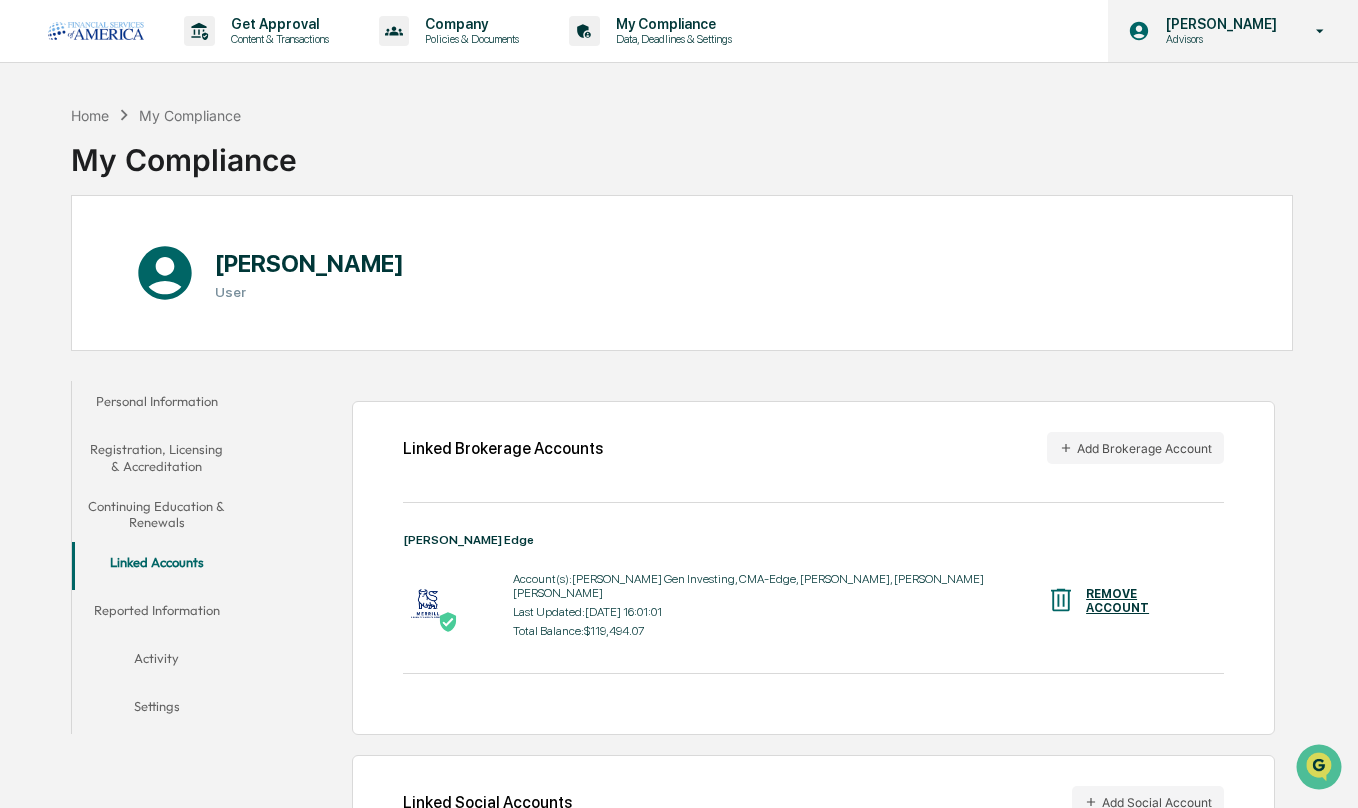 click on "Ryan Paye Advisors" at bounding box center (1233, 31) 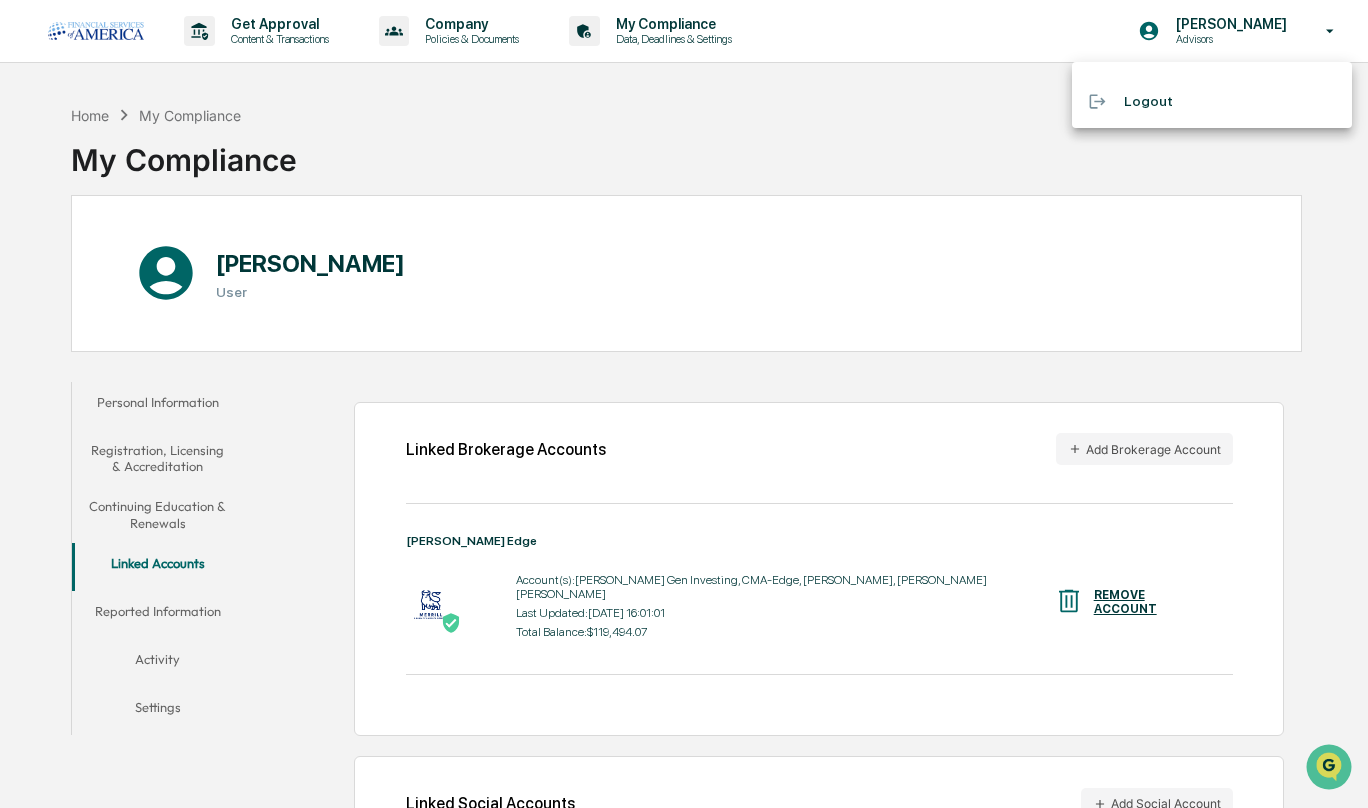 click on "Logout" at bounding box center (1212, 101) 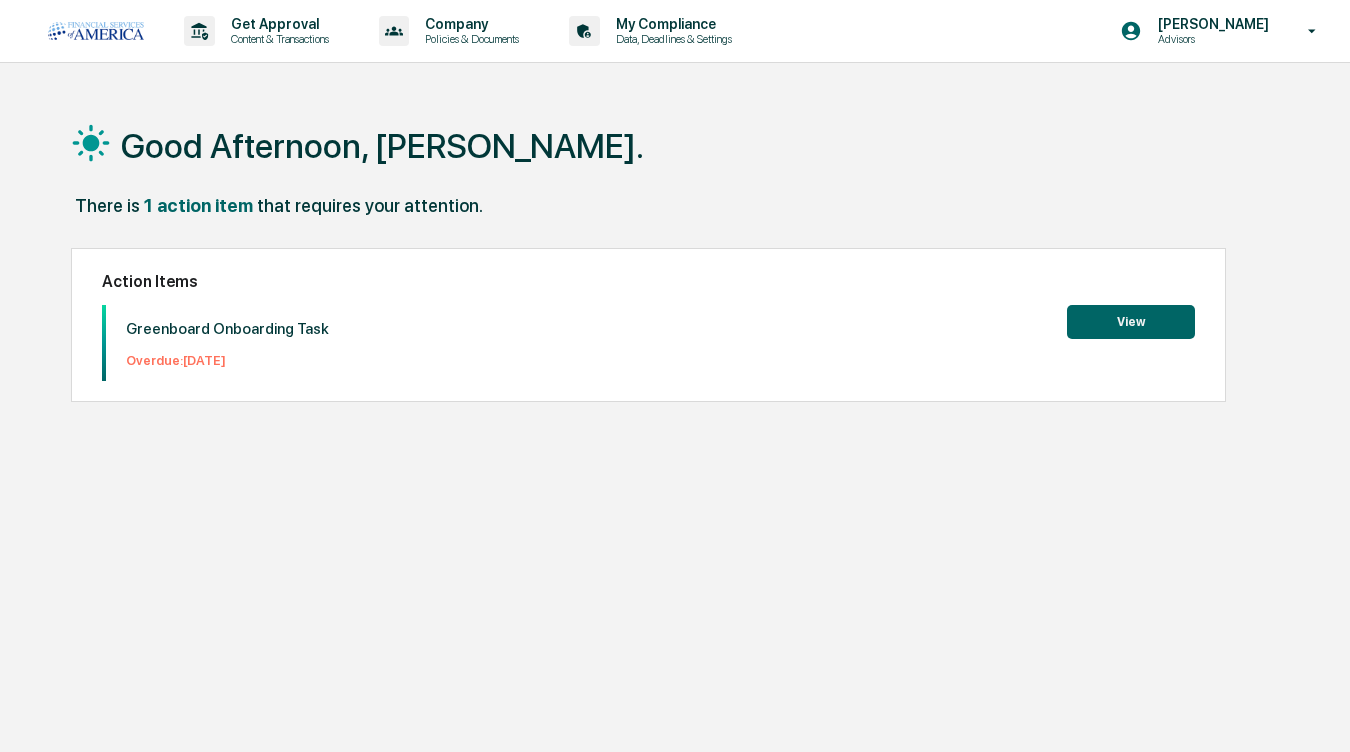 scroll, scrollTop: 0, scrollLeft: 0, axis: both 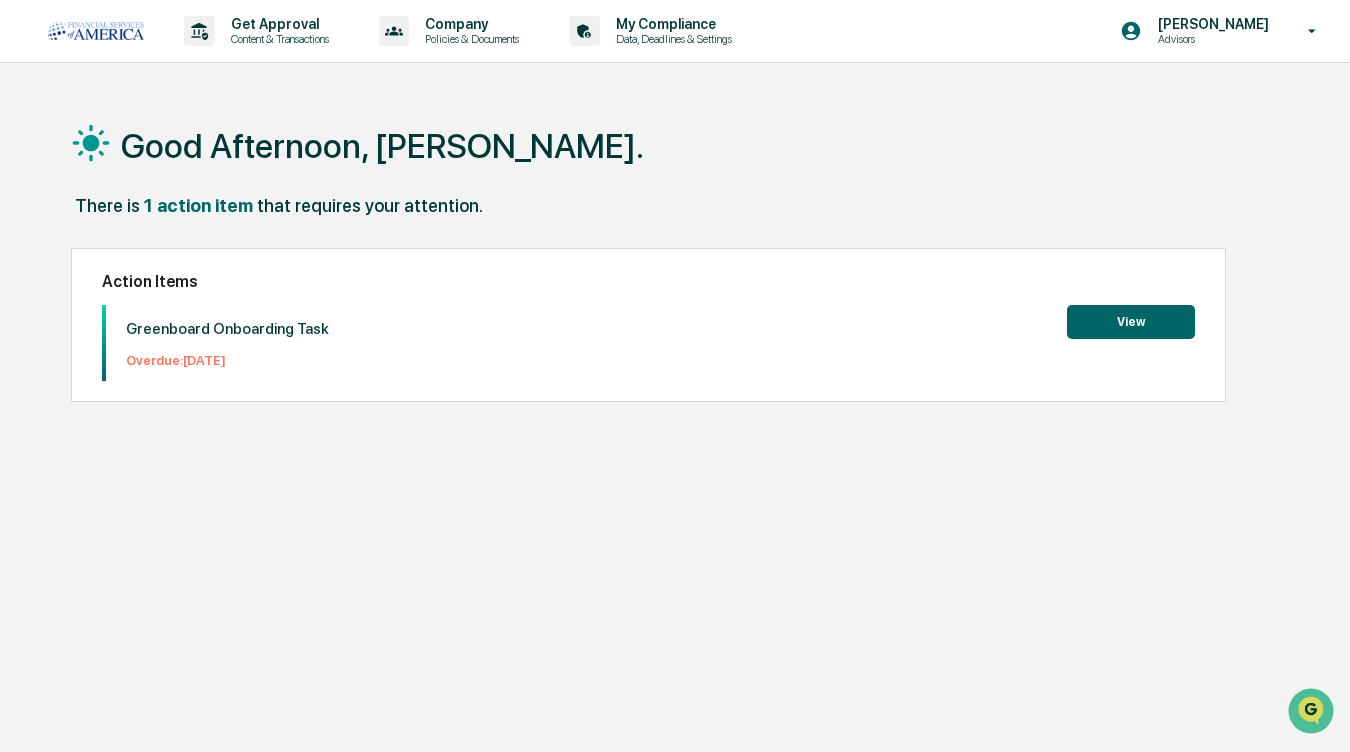 click on "View" at bounding box center (1131, 322) 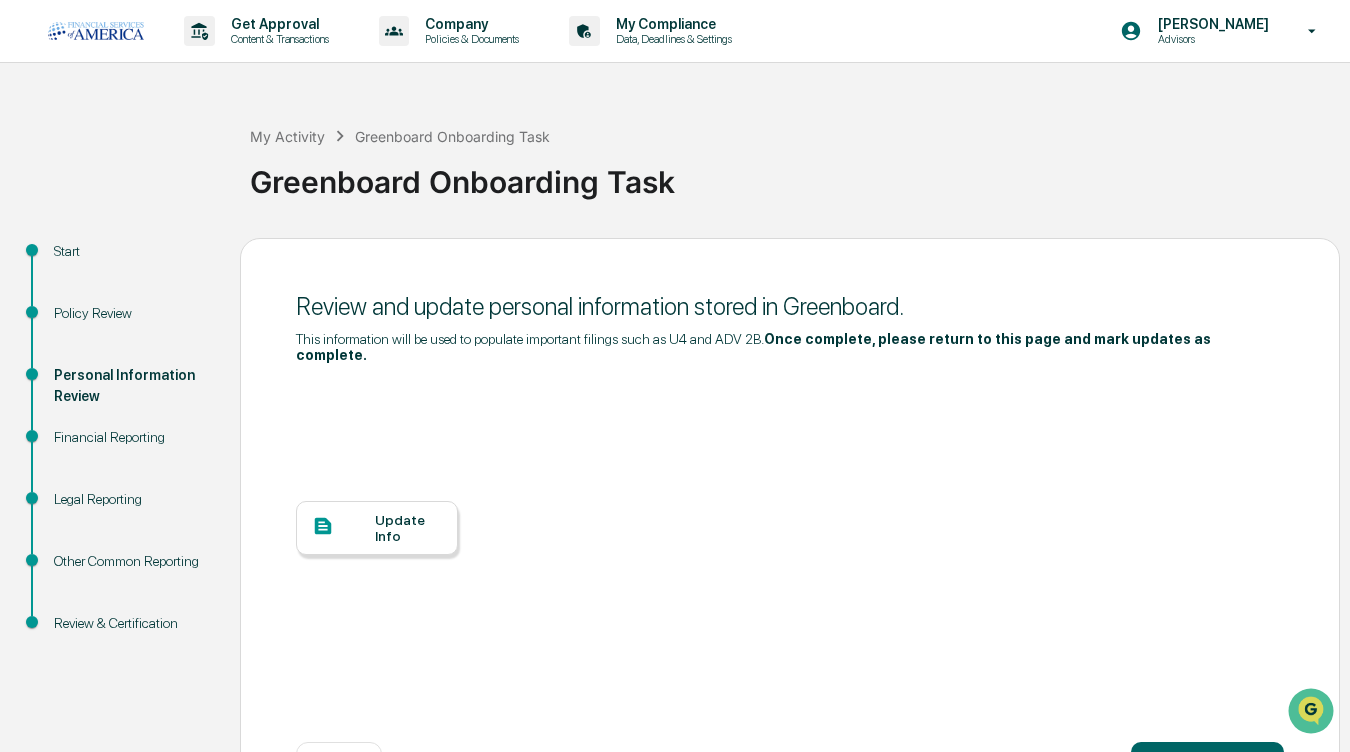 click on "Financial Reporting" at bounding box center (131, 437) 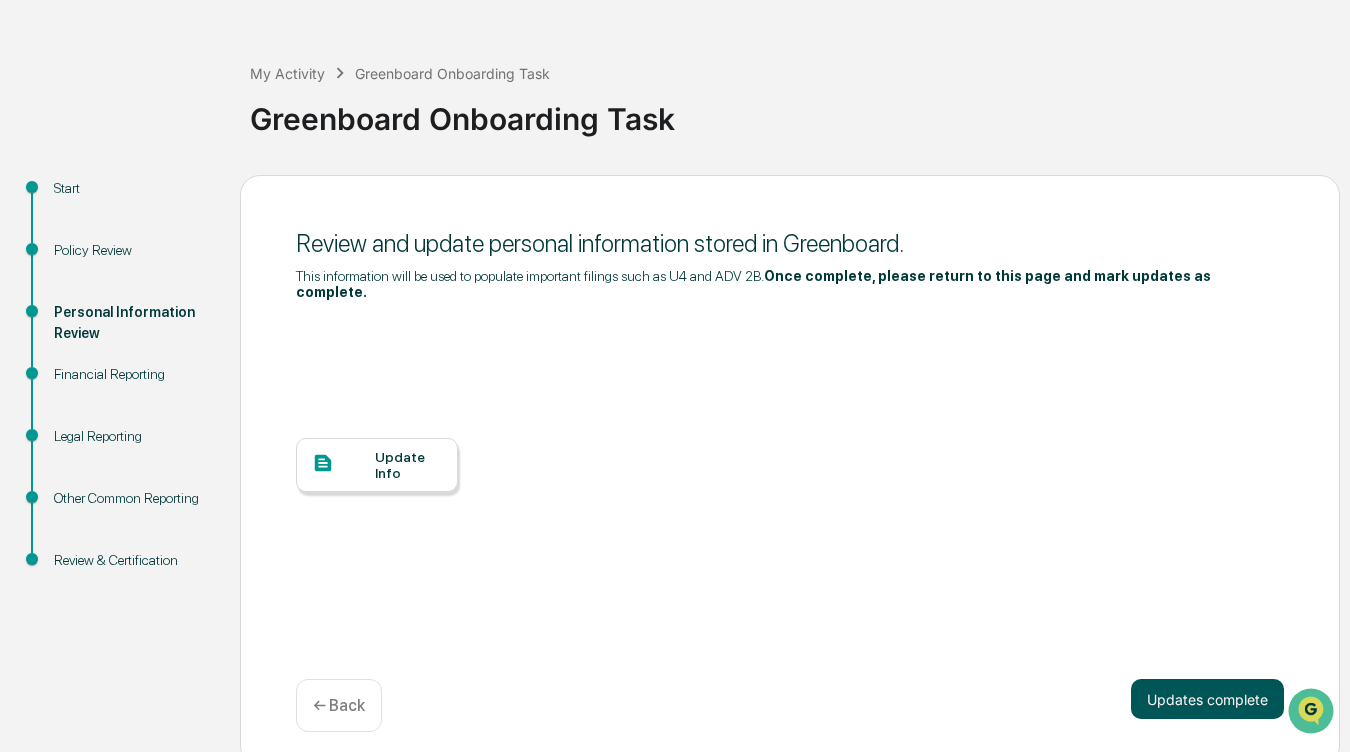 click on "Updates complete" at bounding box center [1207, 699] 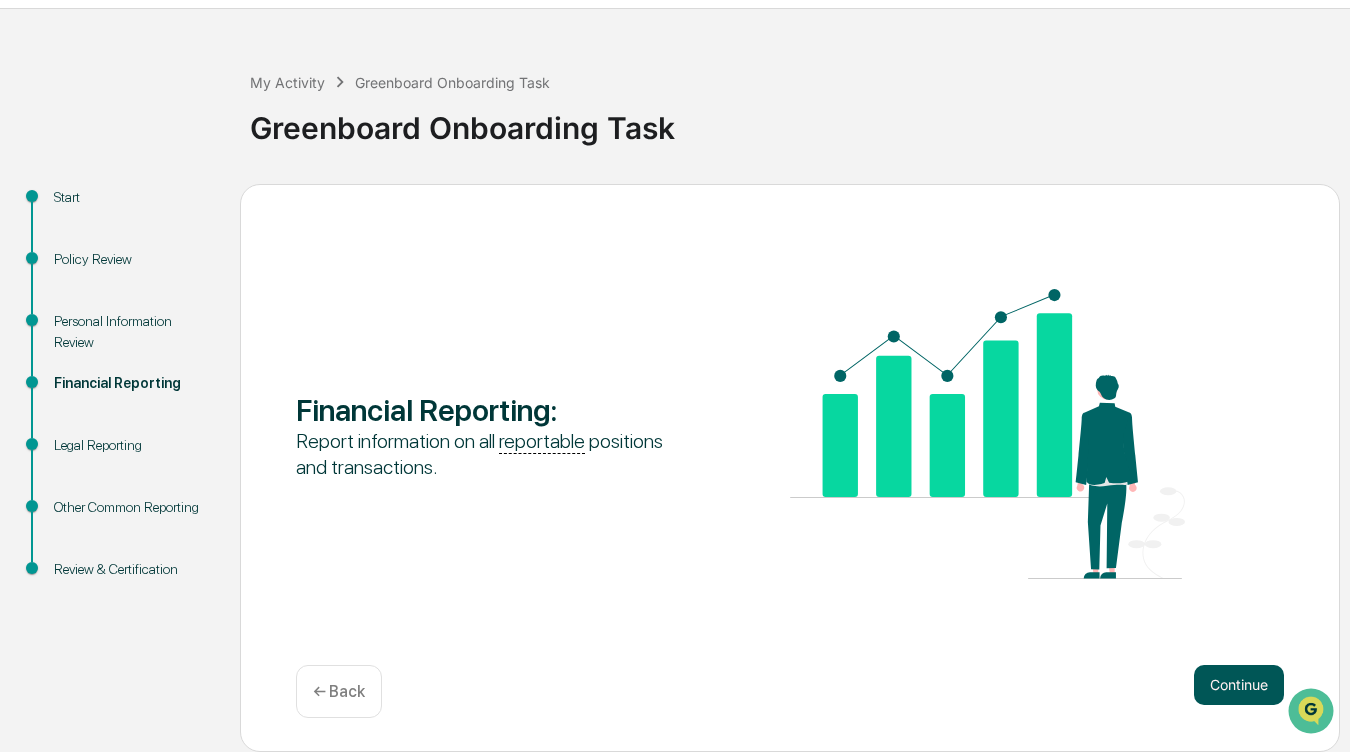 click on "Continue" at bounding box center [1239, 685] 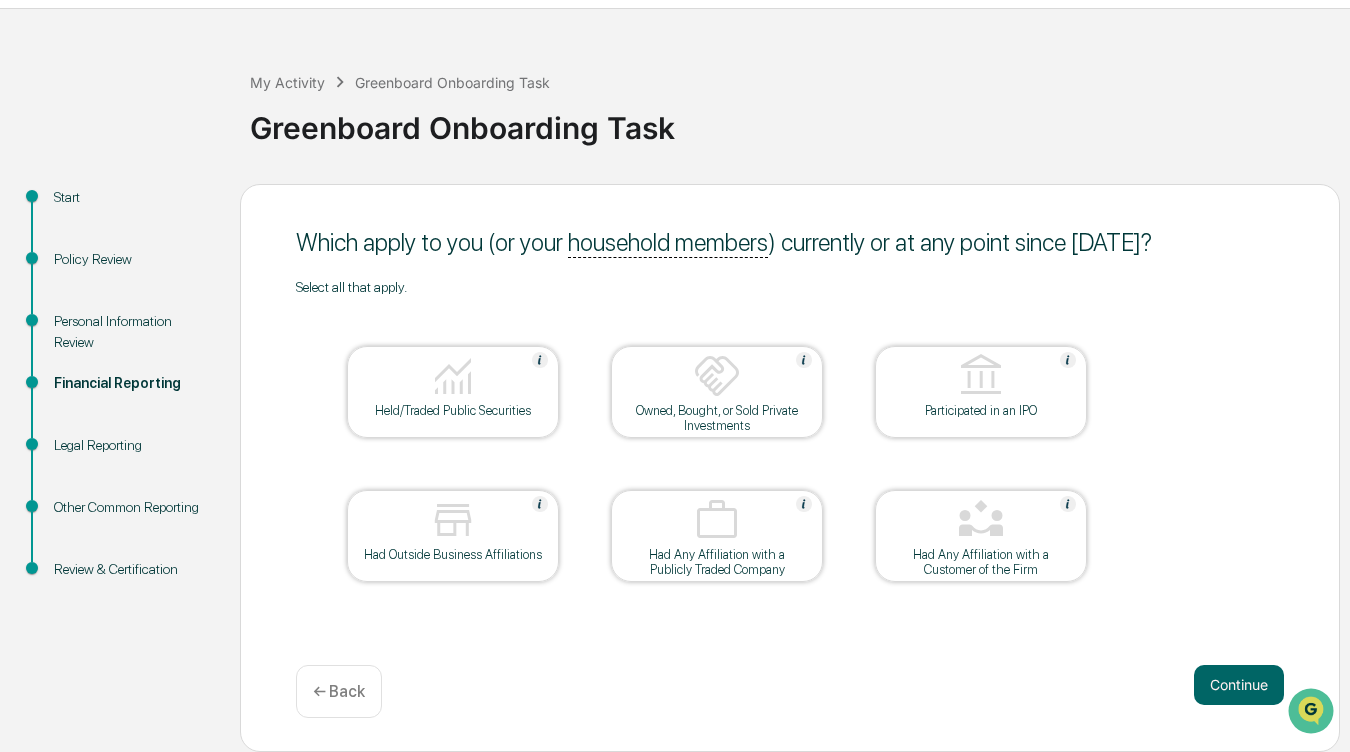click at bounding box center (453, 376) 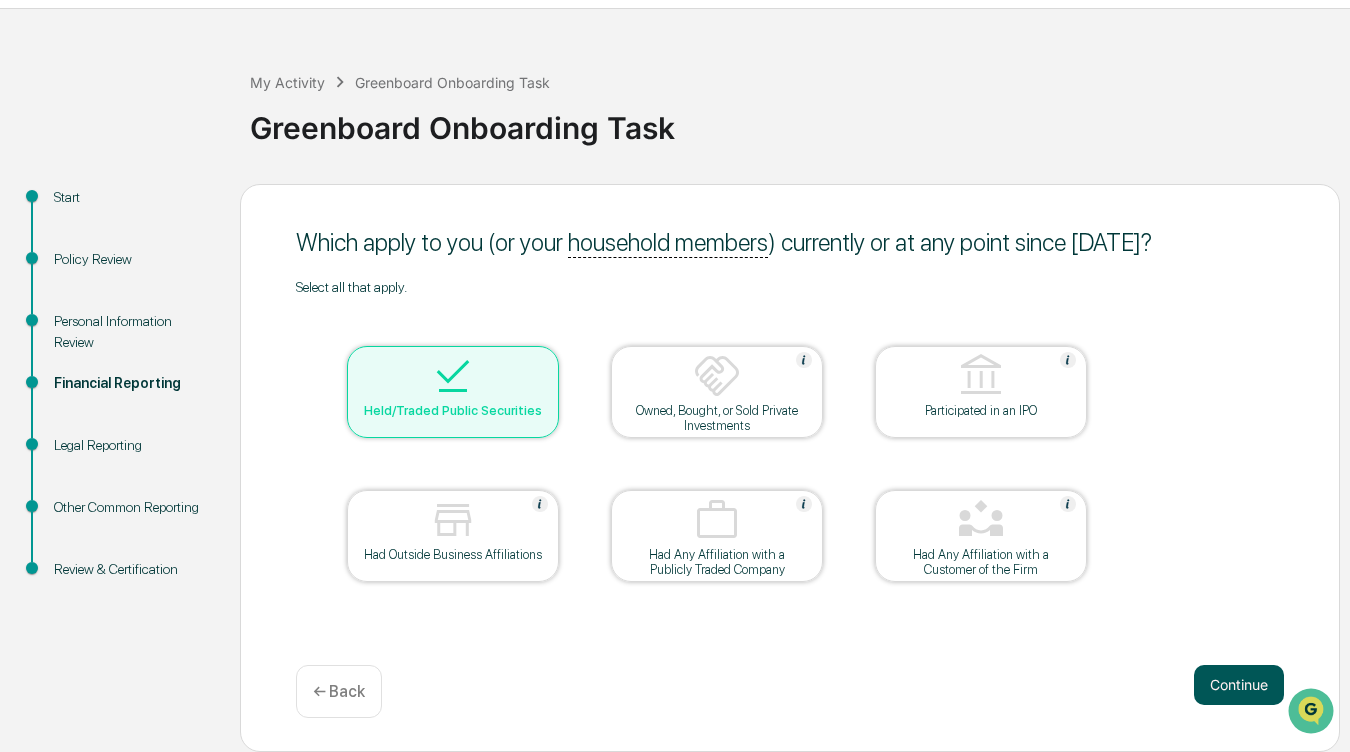 click on "Continue" at bounding box center [1239, 685] 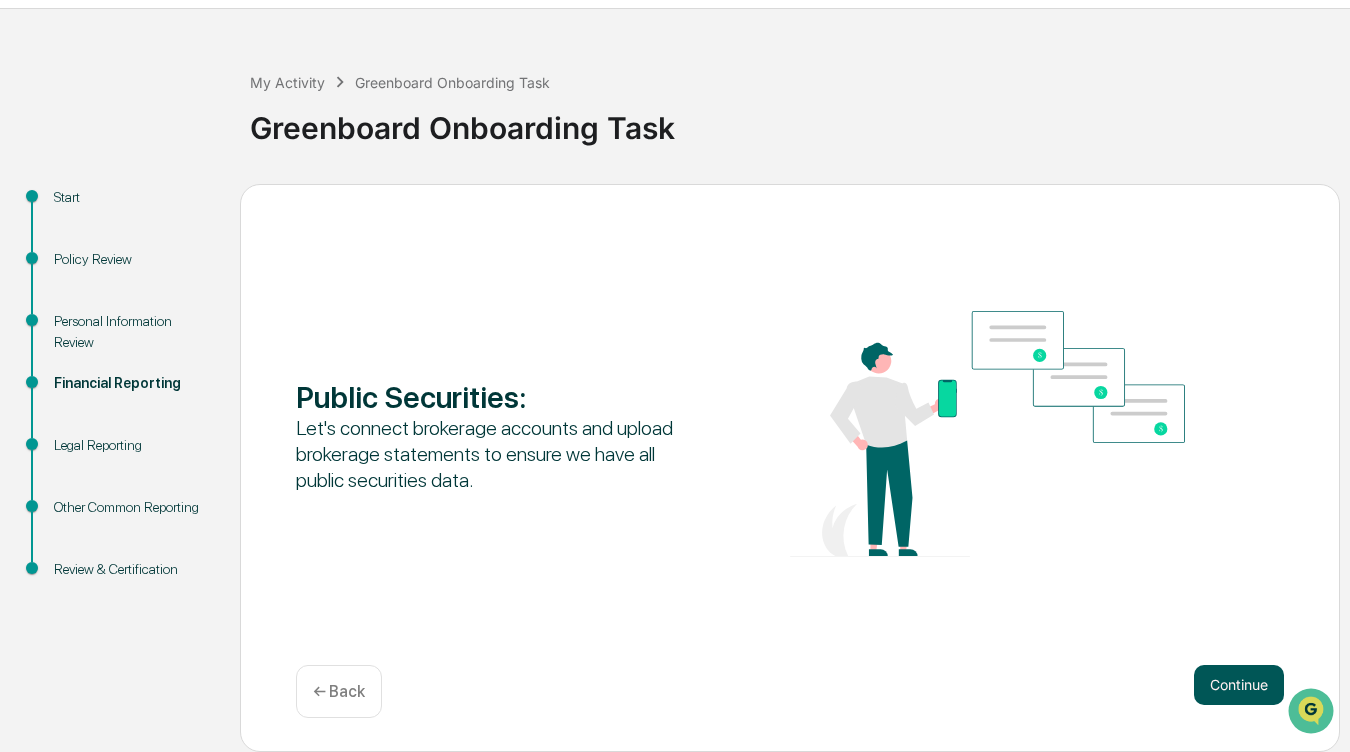 click on "Continue" at bounding box center (1239, 685) 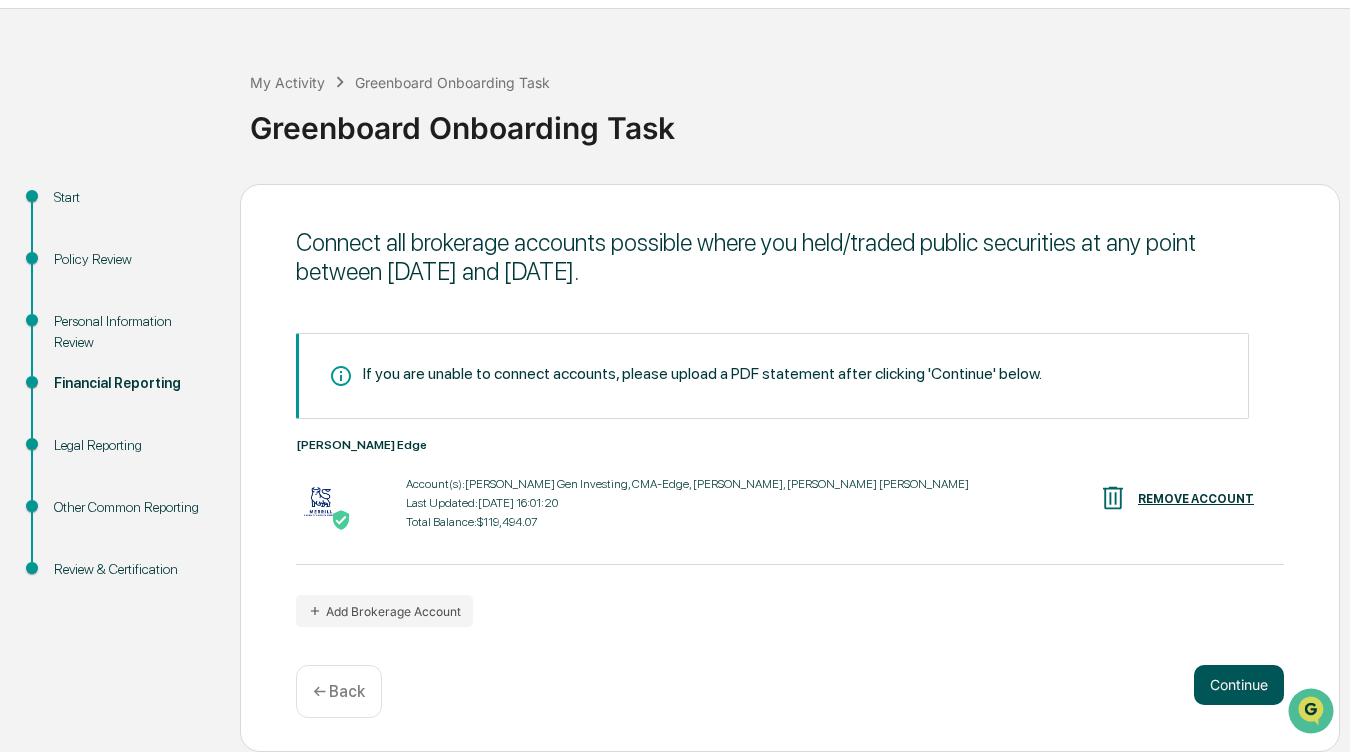 click on "Continue" at bounding box center (1239, 685) 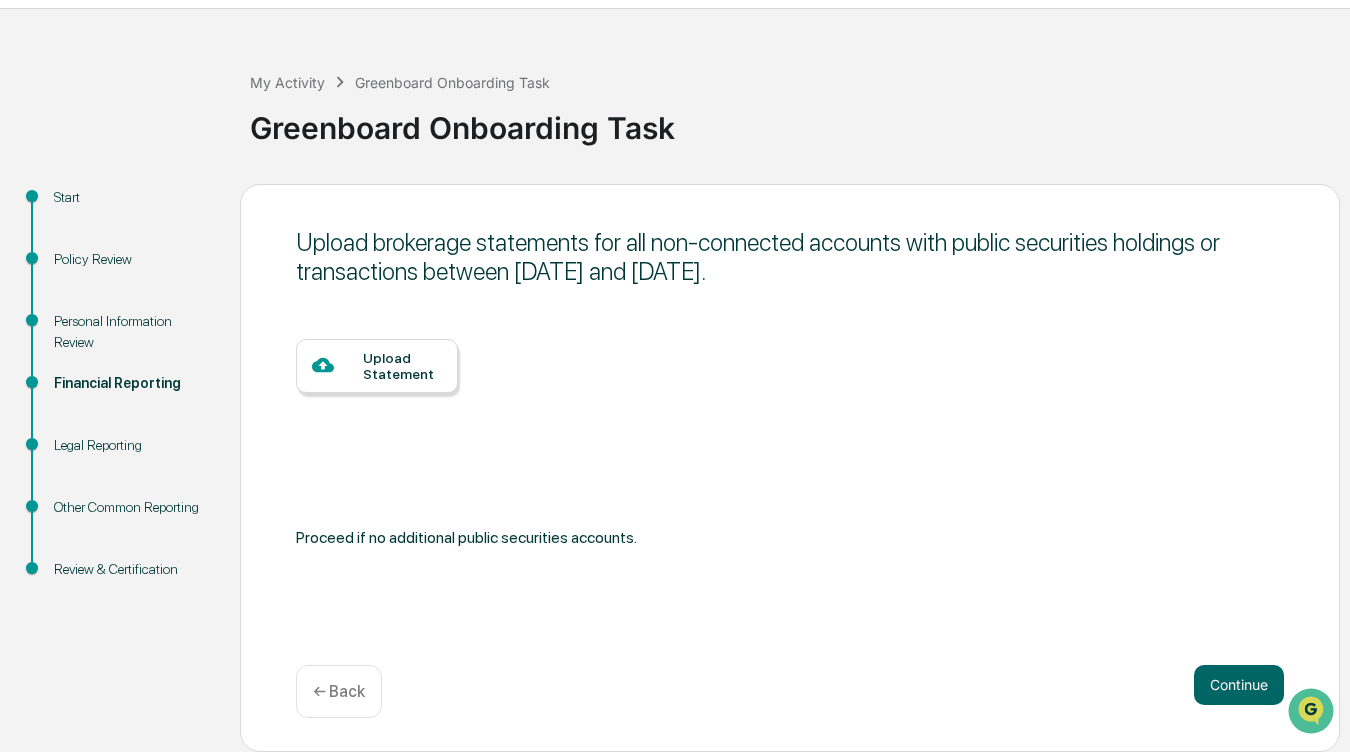 click at bounding box center [337, 366] 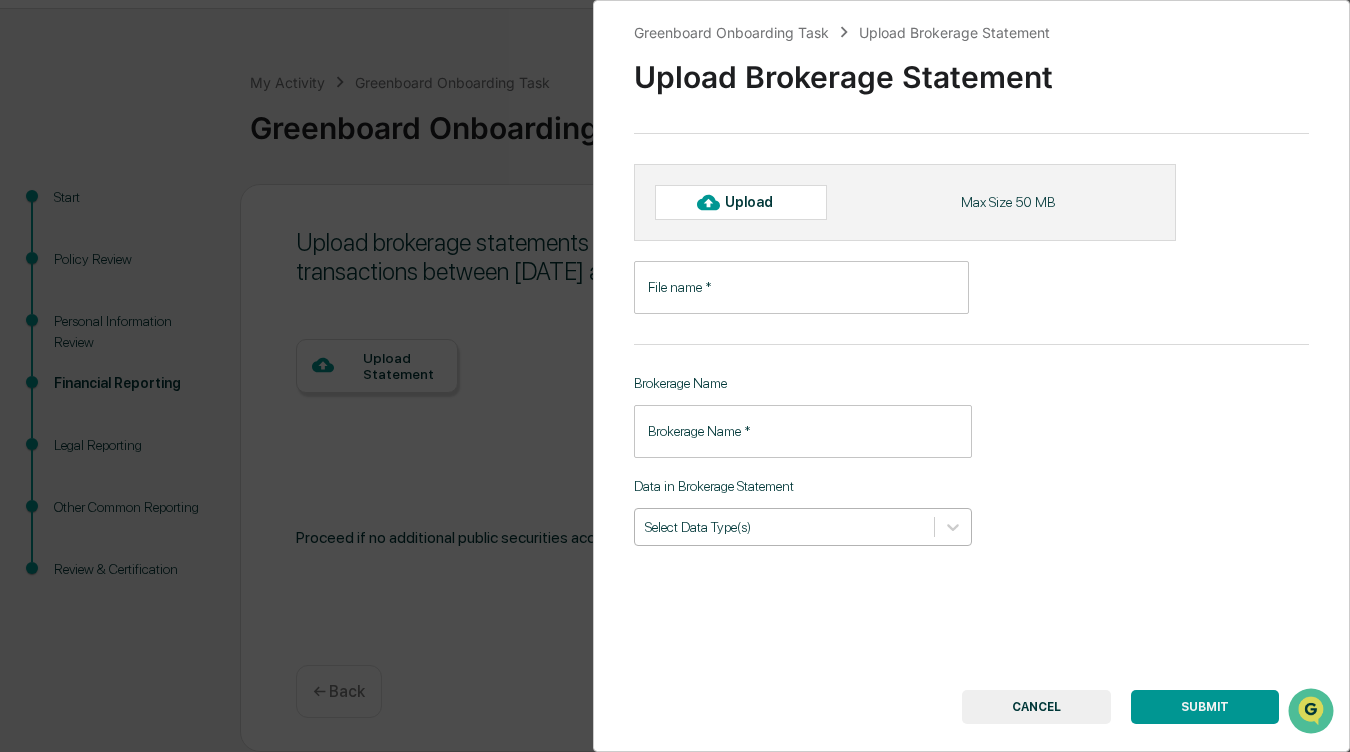 click at bounding box center [784, 526] 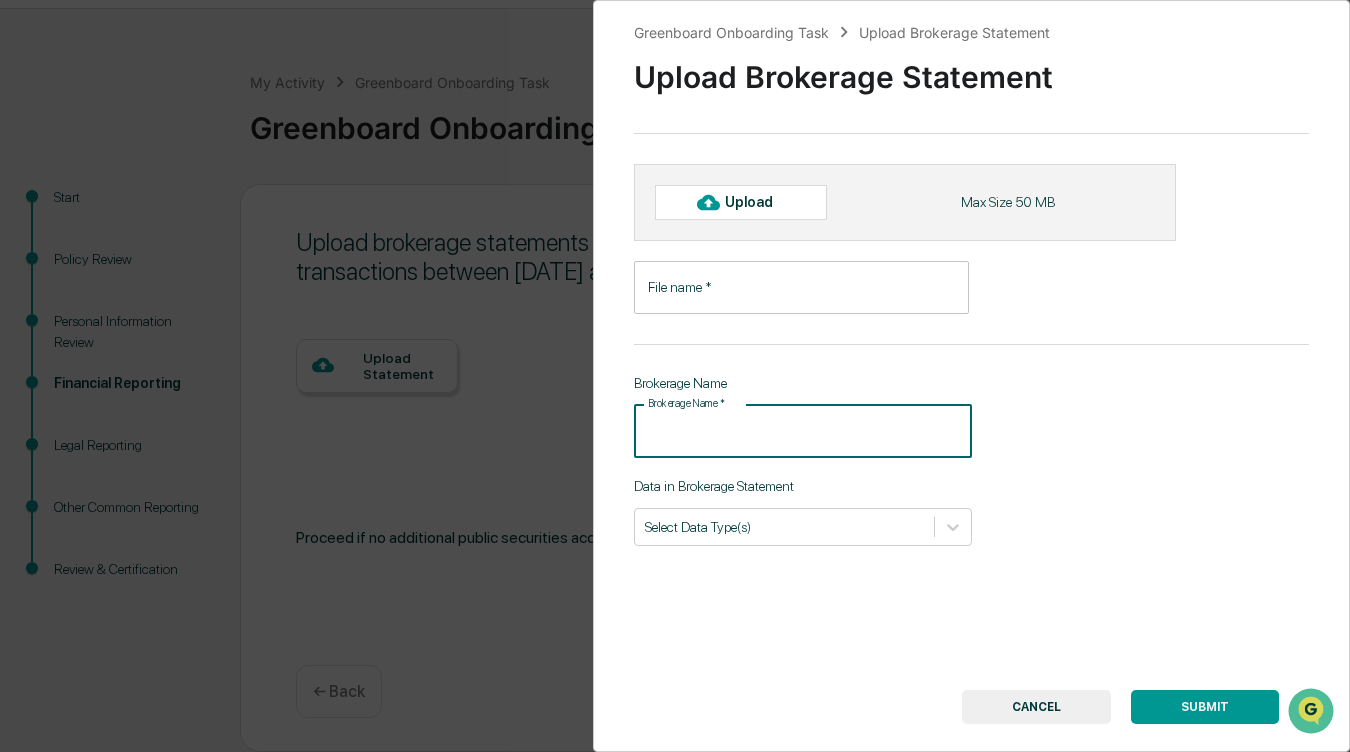 click on "Brokerage Name   *" at bounding box center [803, 431] 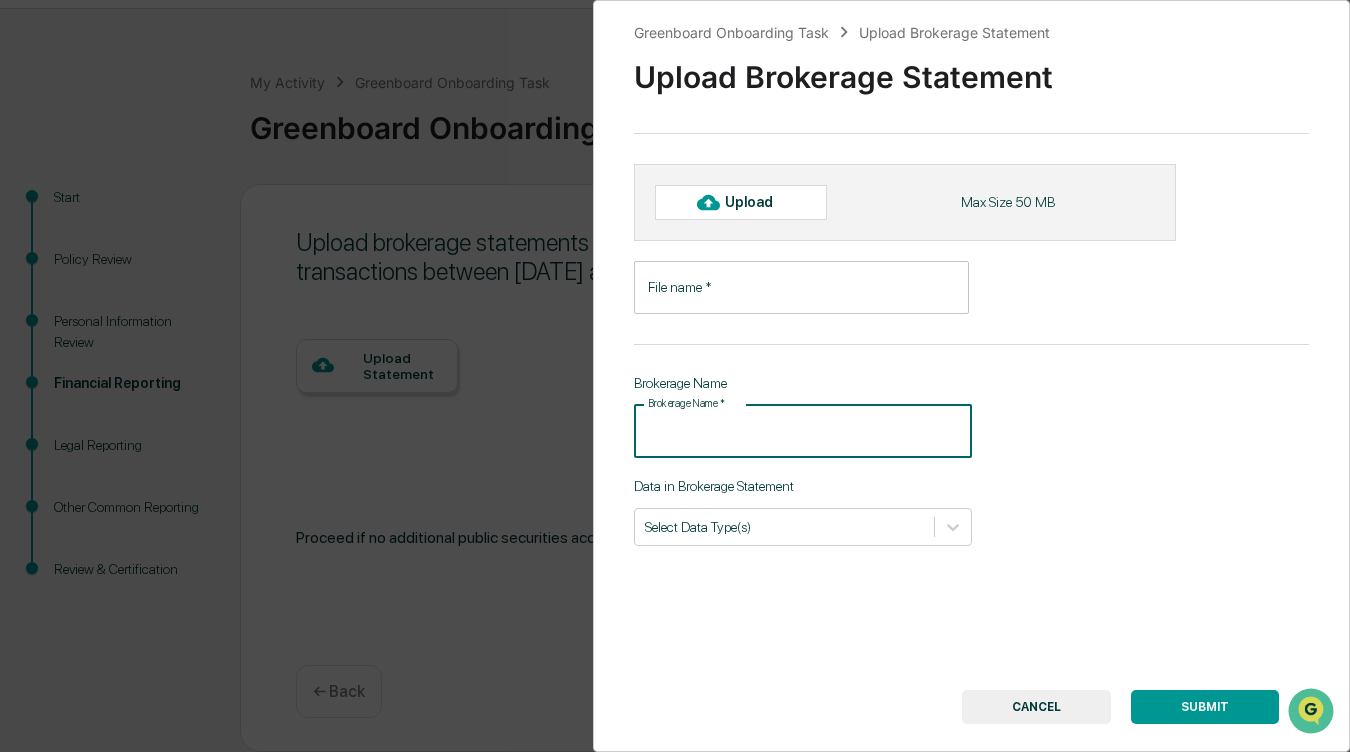click on "File name   *" at bounding box center (801, 287) 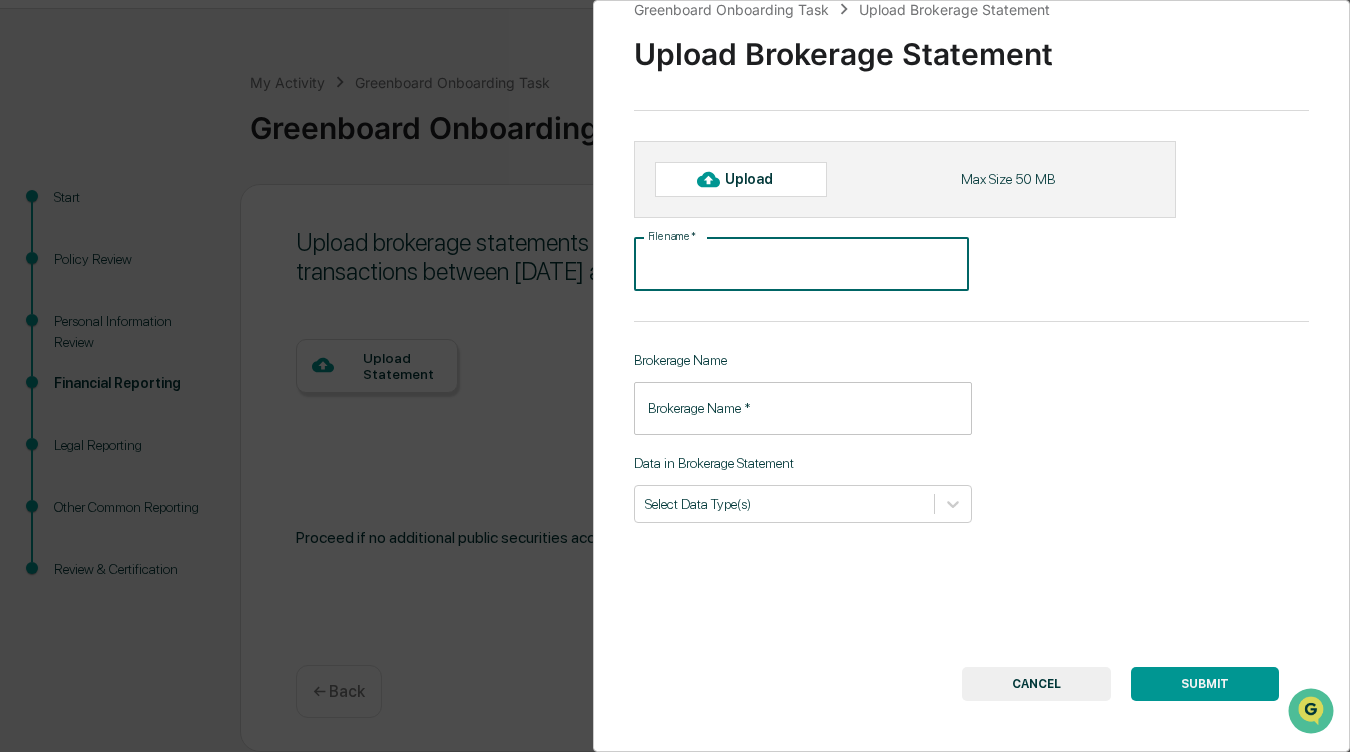 scroll, scrollTop: 45, scrollLeft: 0, axis: vertical 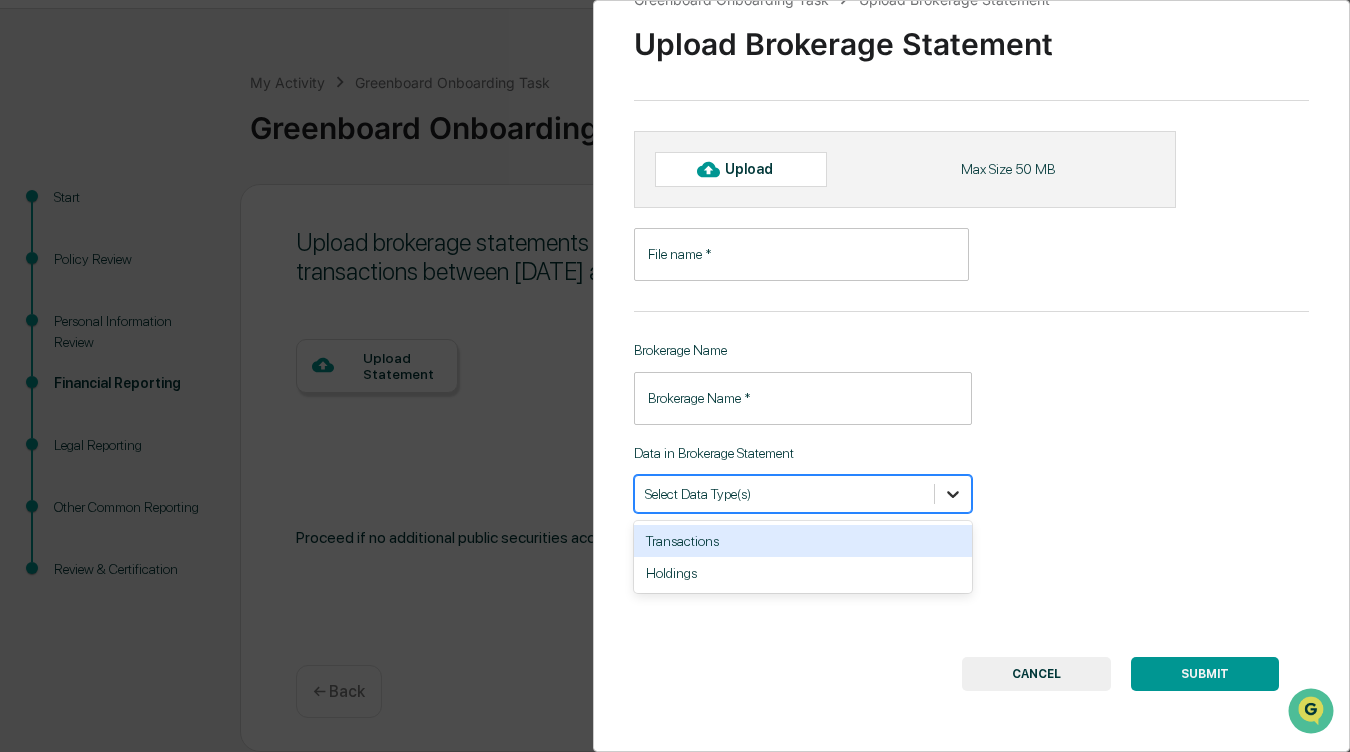 click 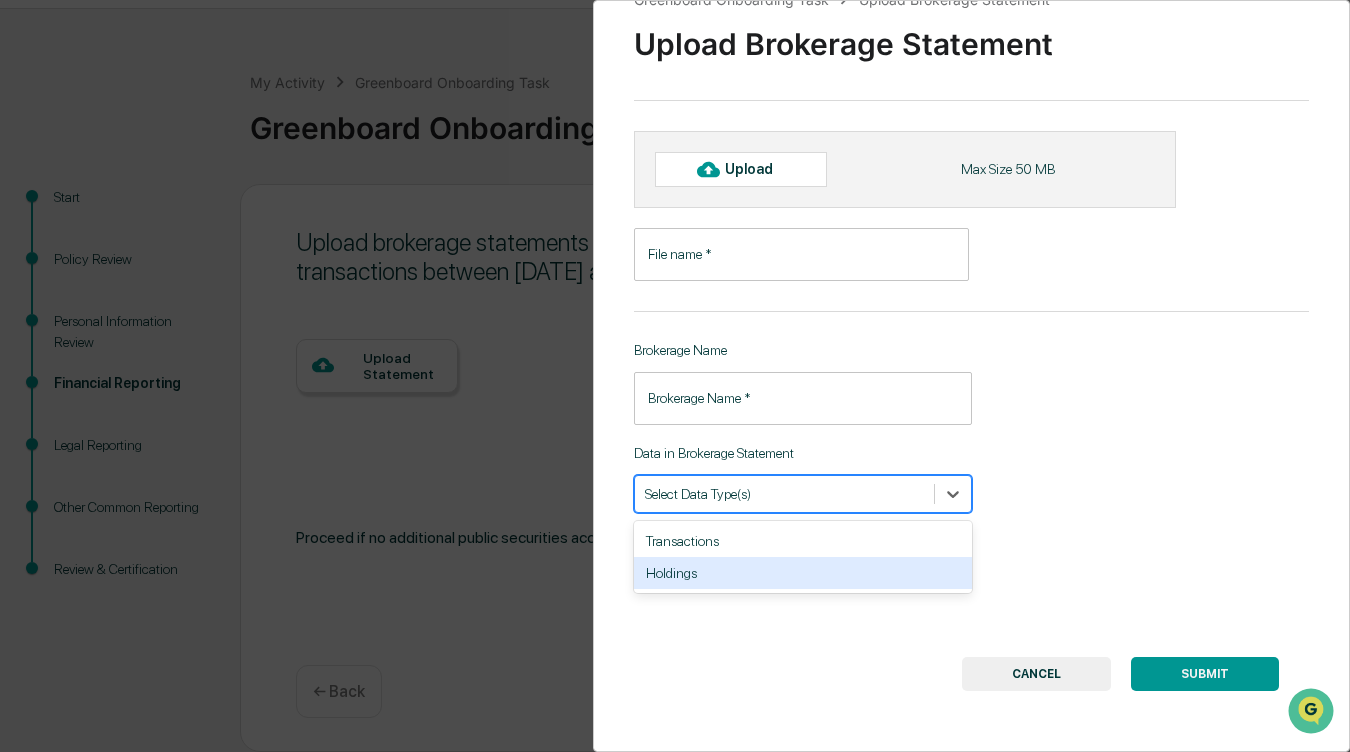 click on "Holdings" at bounding box center (803, 573) 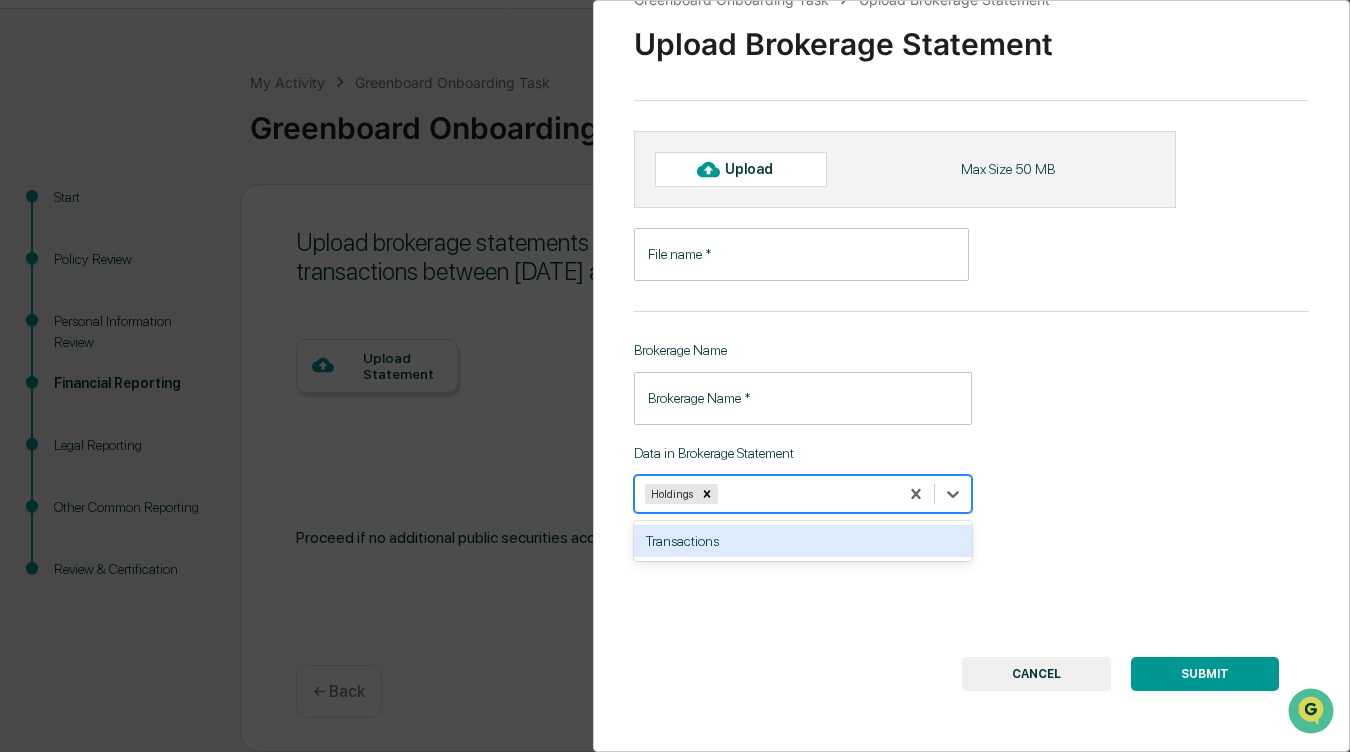 click on "Transactions" at bounding box center [803, 541] 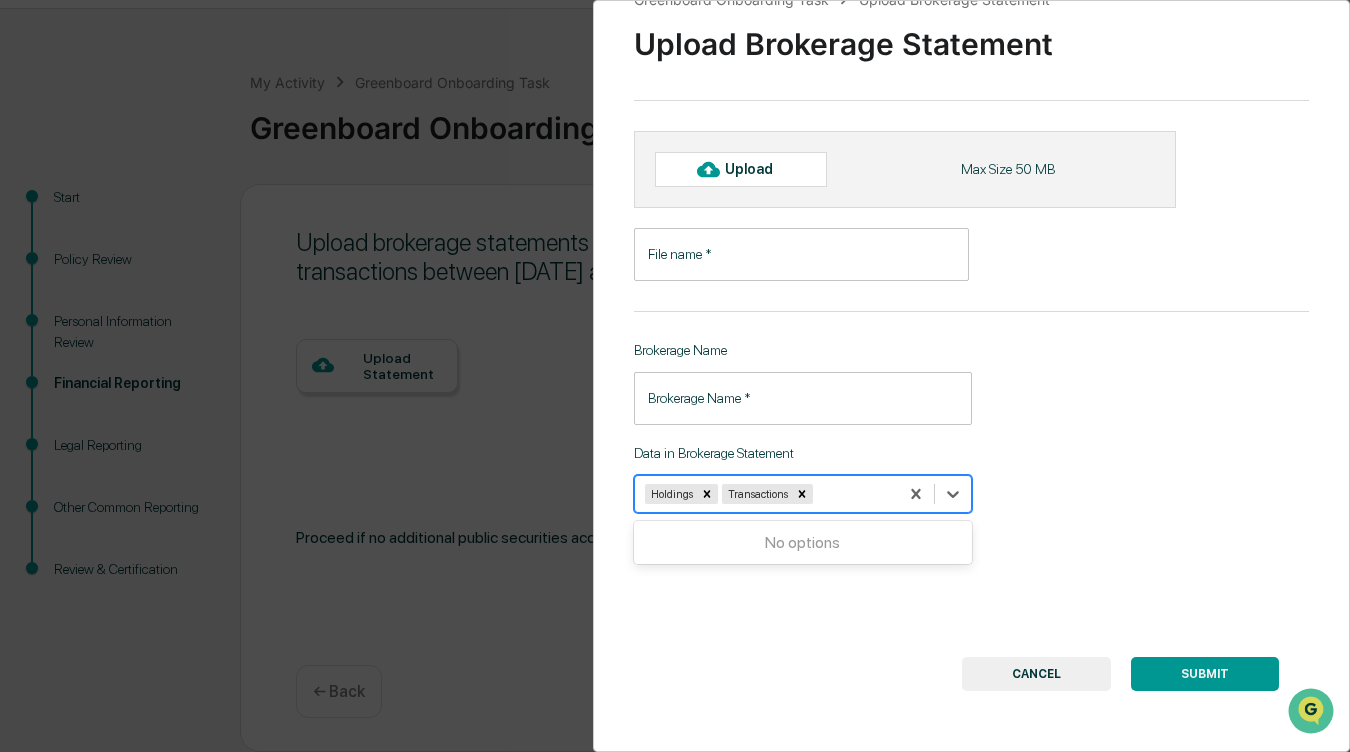 click on "Brokerage Name   * Brokerage Name   *" at bounding box center [803, 398] 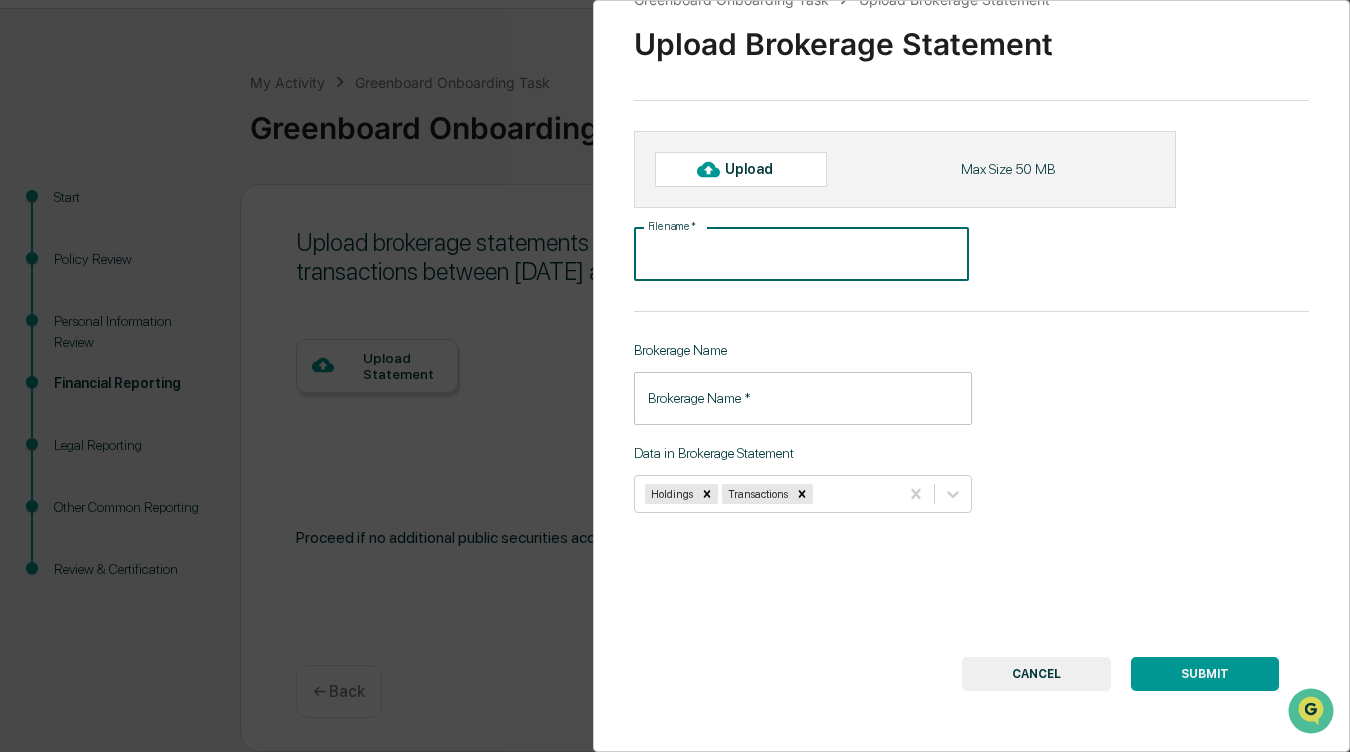 click on "File name   *" at bounding box center [801, 254] 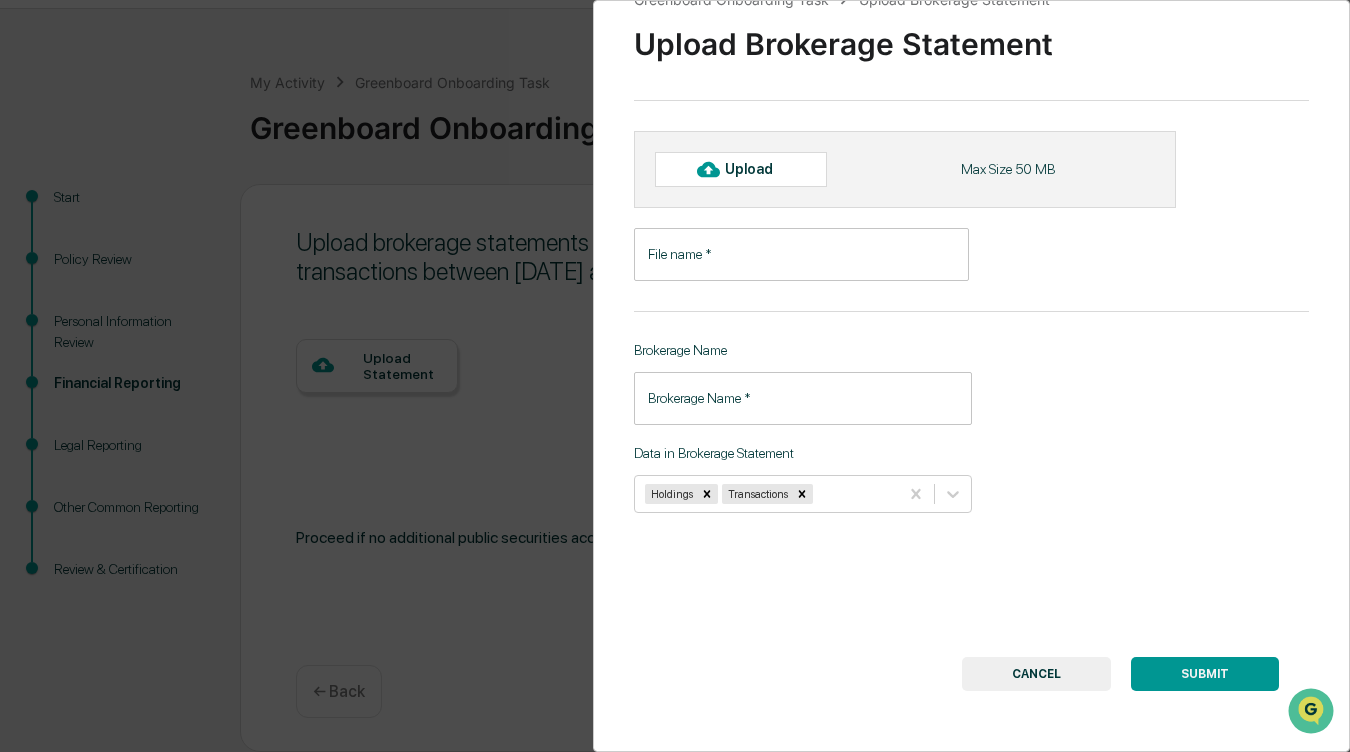 click on "Upload" at bounding box center (757, 169) 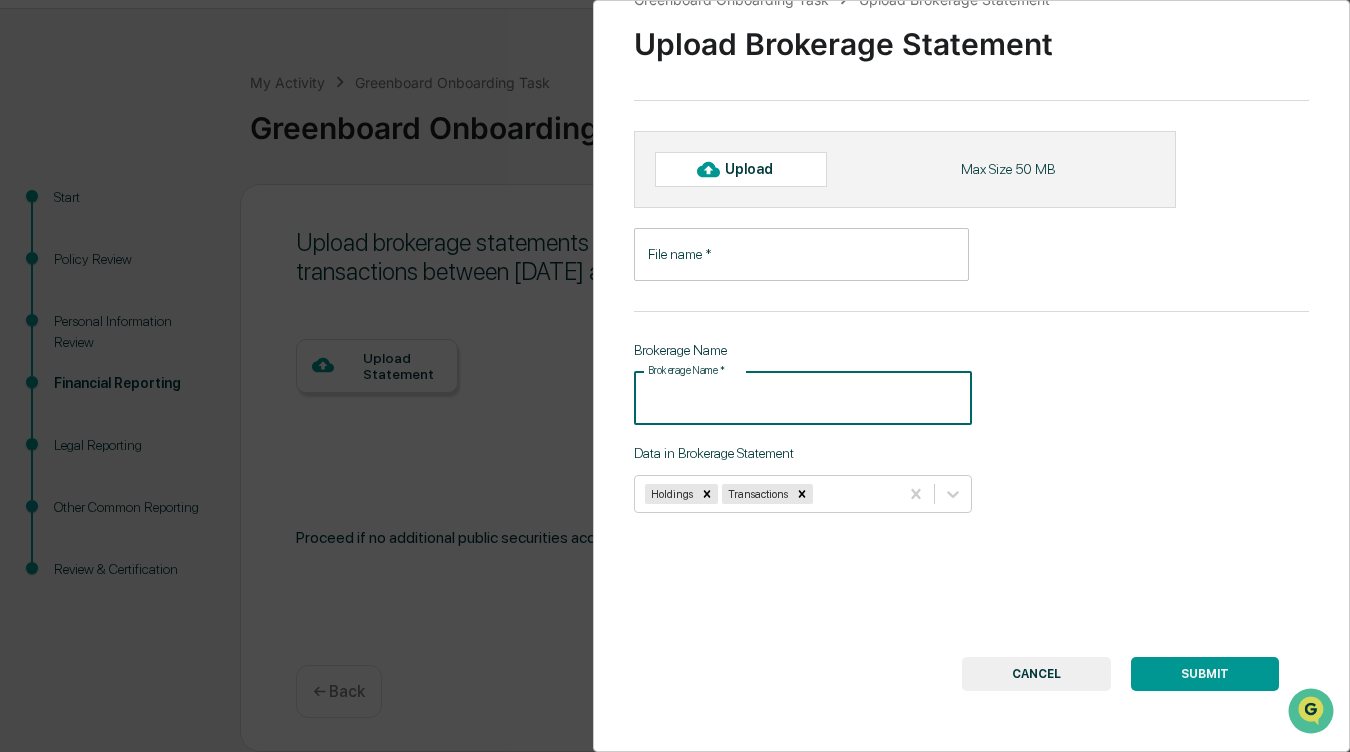 click on "Brokerage Name   *" at bounding box center [803, 398] 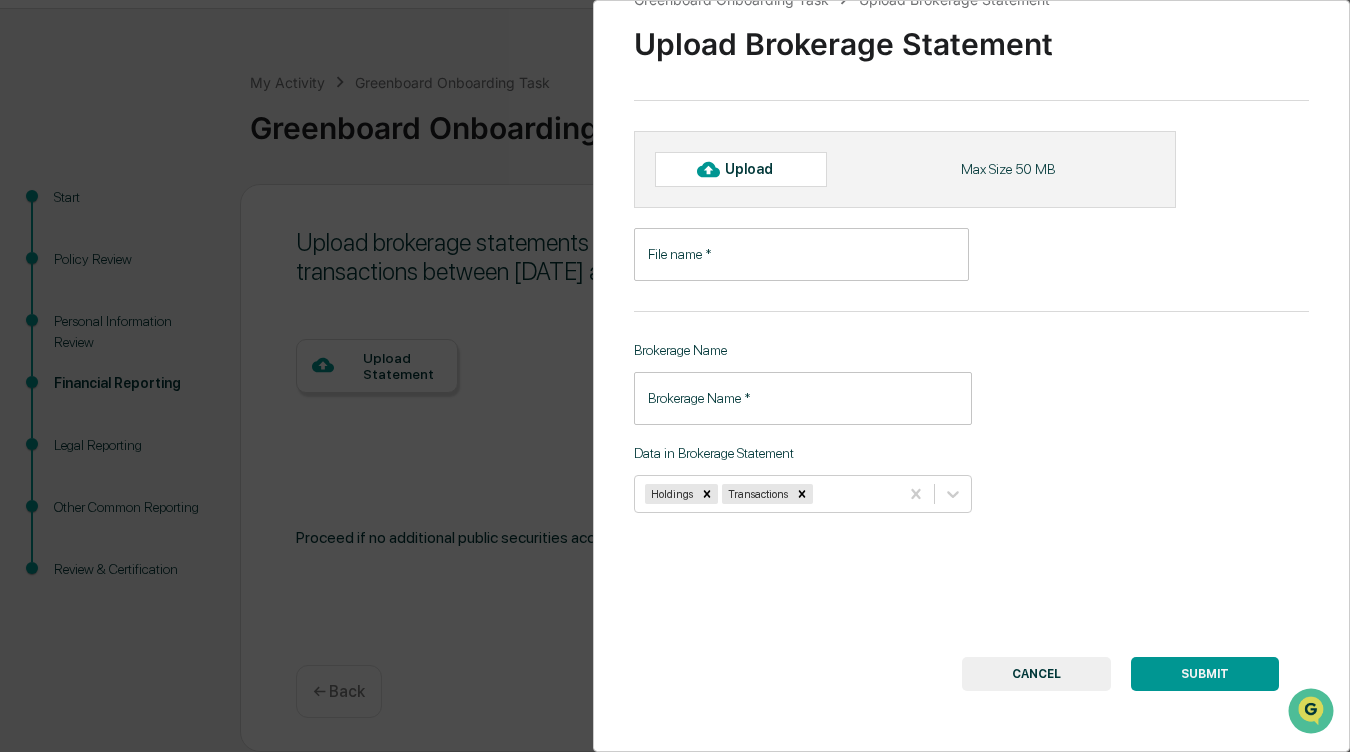 click on "CANCEL" at bounding box center [1036, 674] 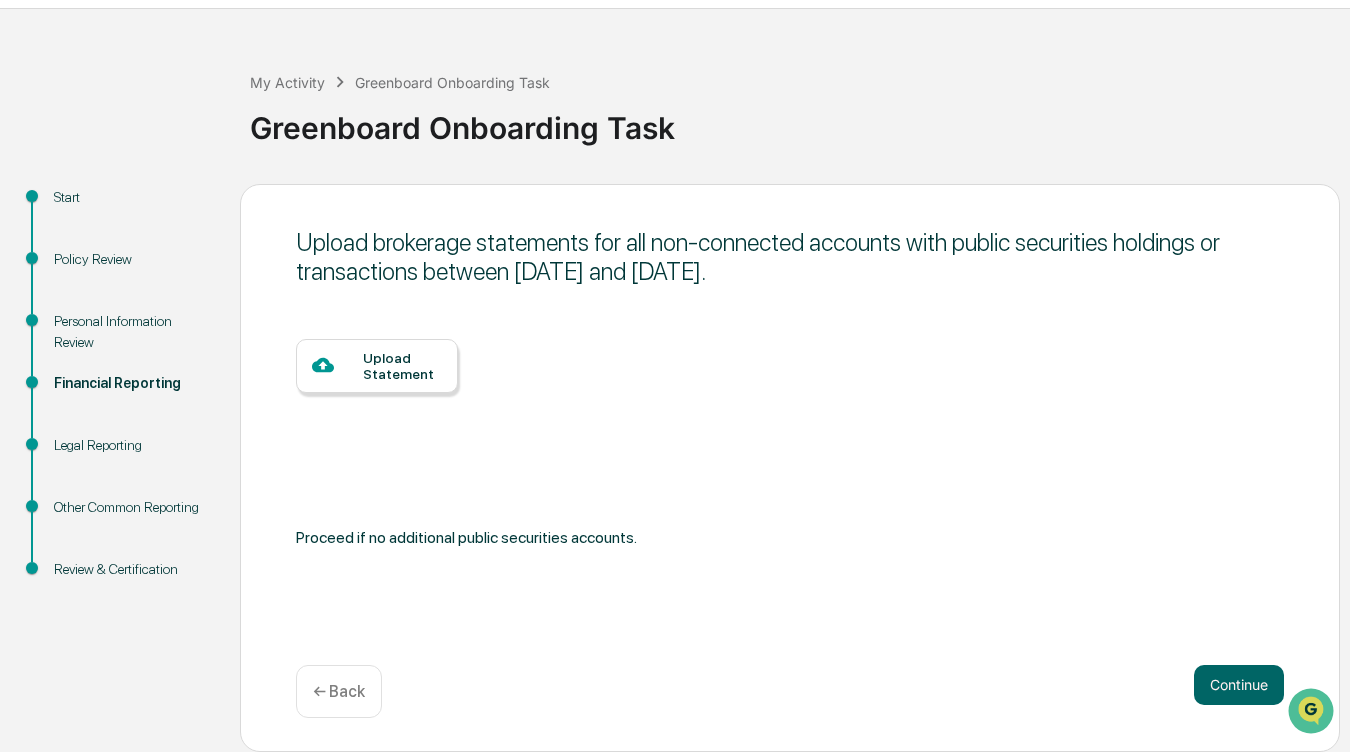 click on "Upload brokerage statements for all non-connected accounts with public securities holdings or transactions between [DATE] and [DATE]. Upload Statement Proceed if no additional public securities accounts. Continue ← Back" at bounding box center [790, 468] 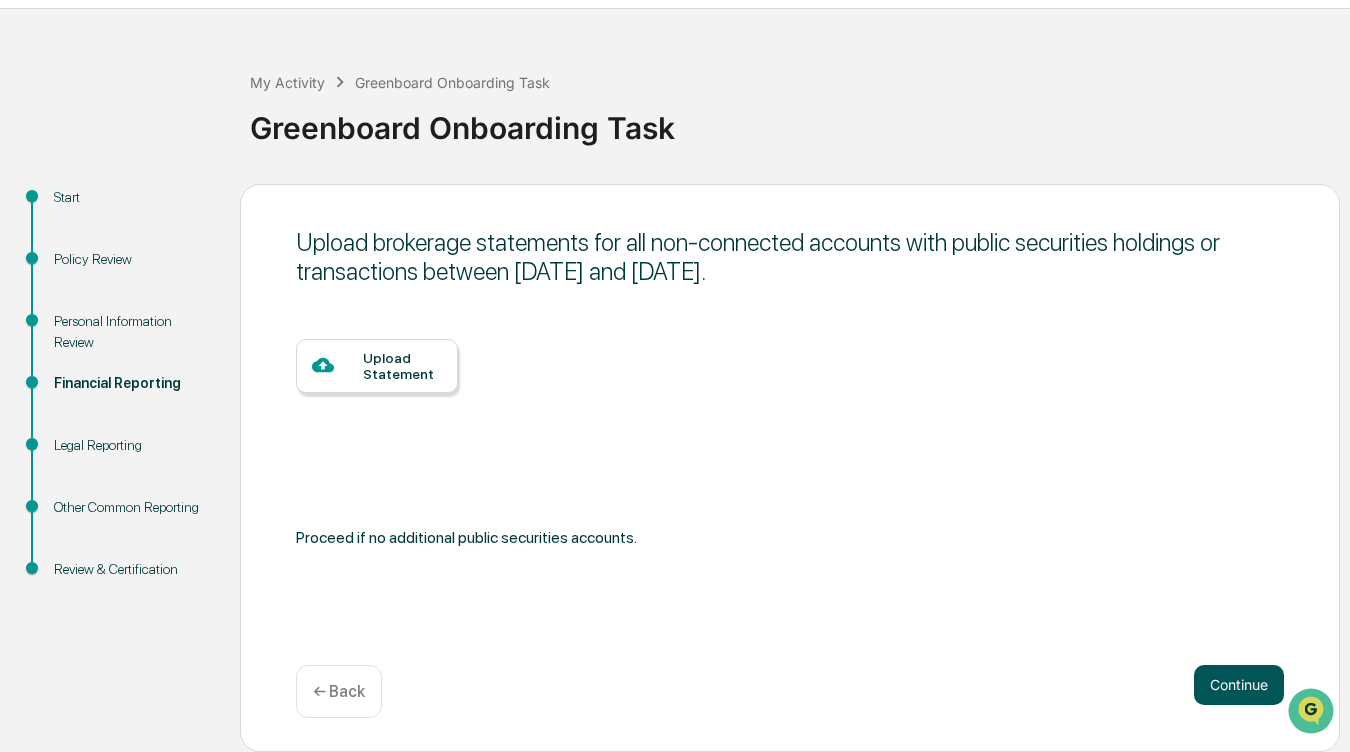 click on "Continue" at bounding box center (1239, 685) 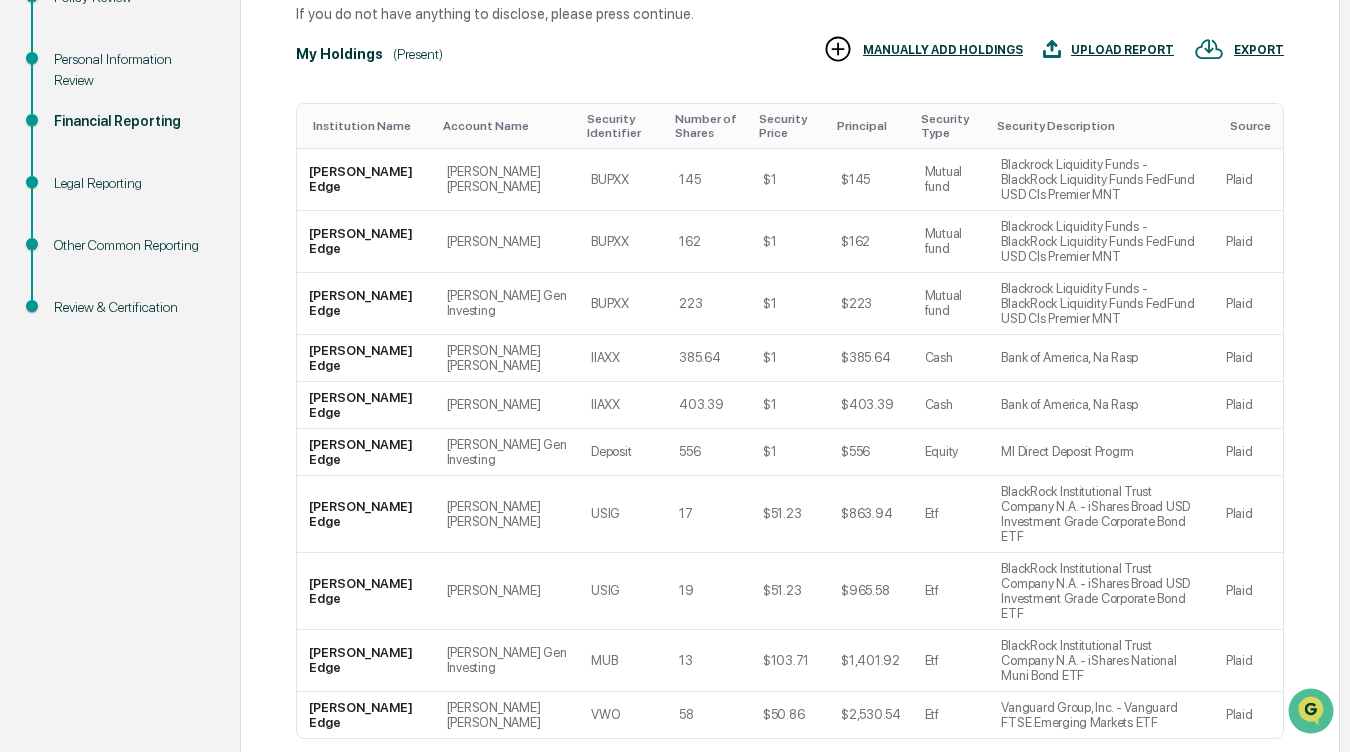 scroll, scrollTop: 354, scrollLeft: 0, axis: vertical 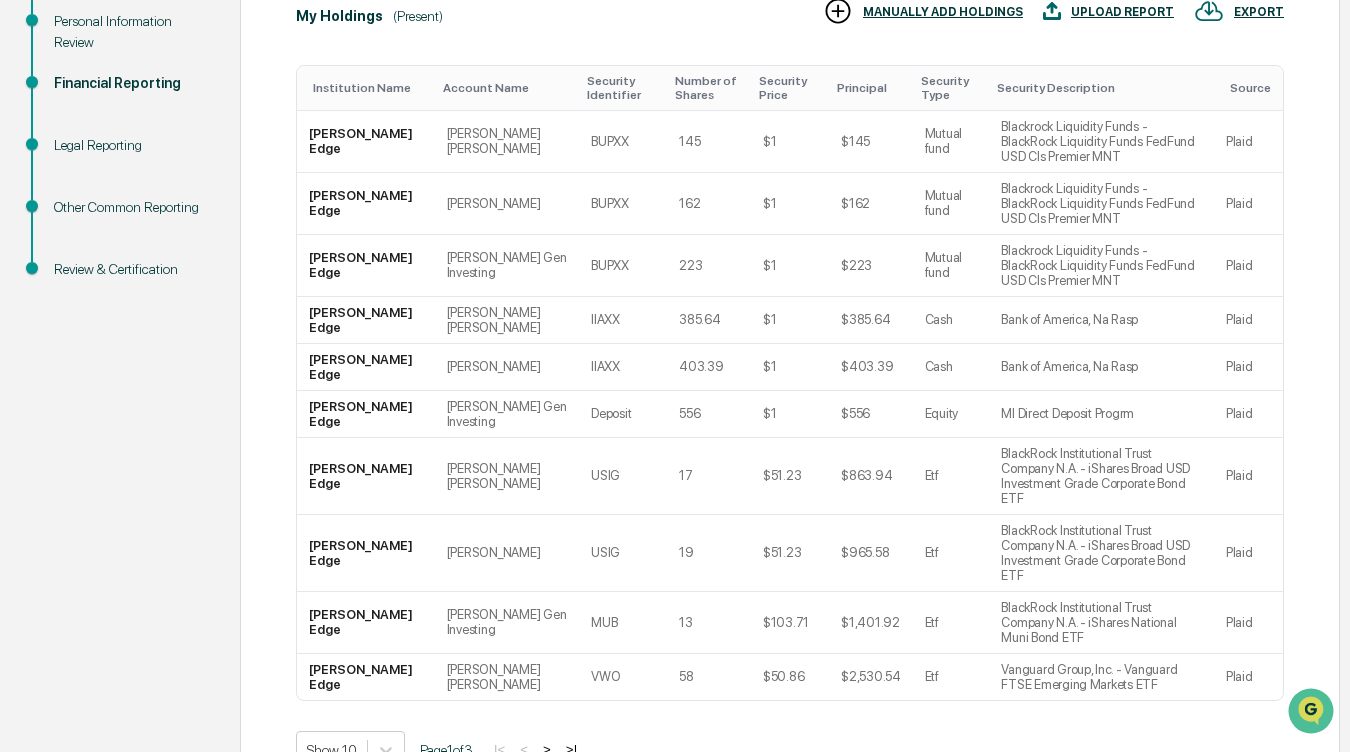 click on "Continue" at bounding box center [1239, 808] 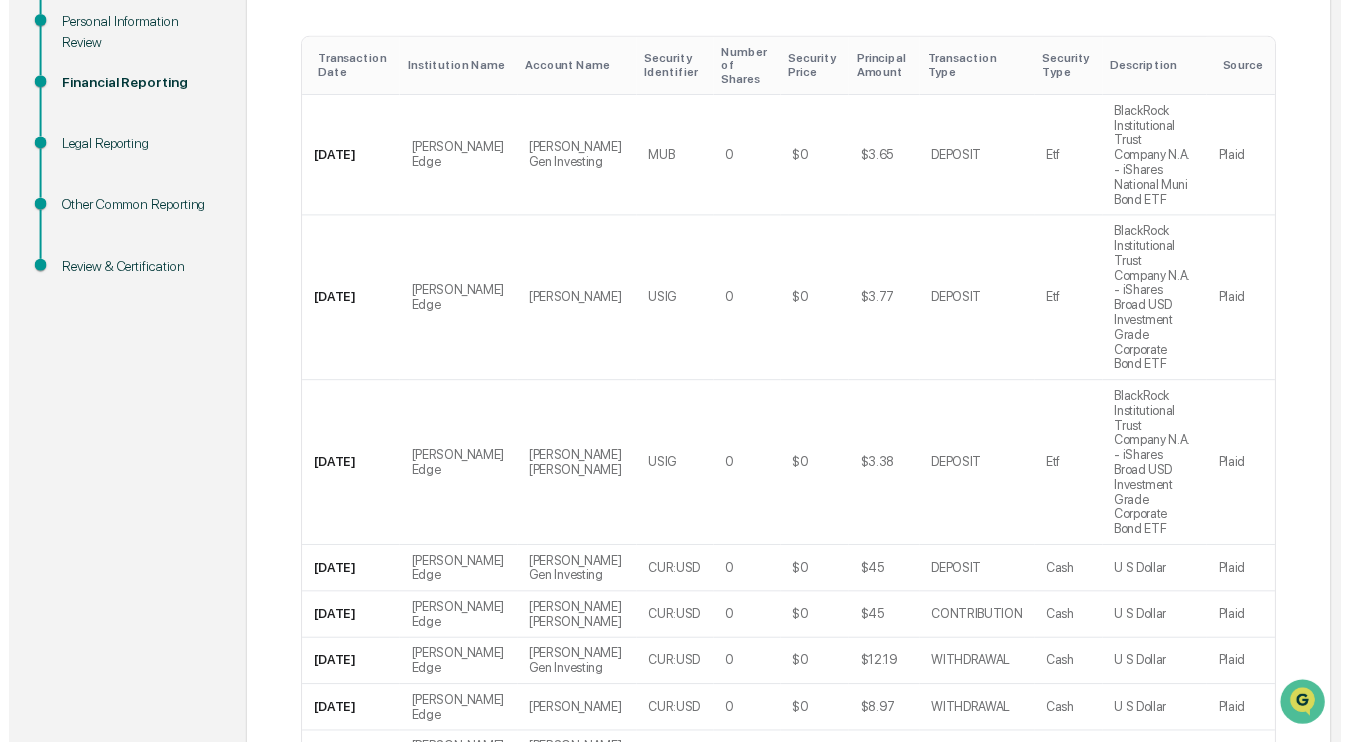 scroll, scrollTop: 480, scrollLeft: 0, axis: vertical 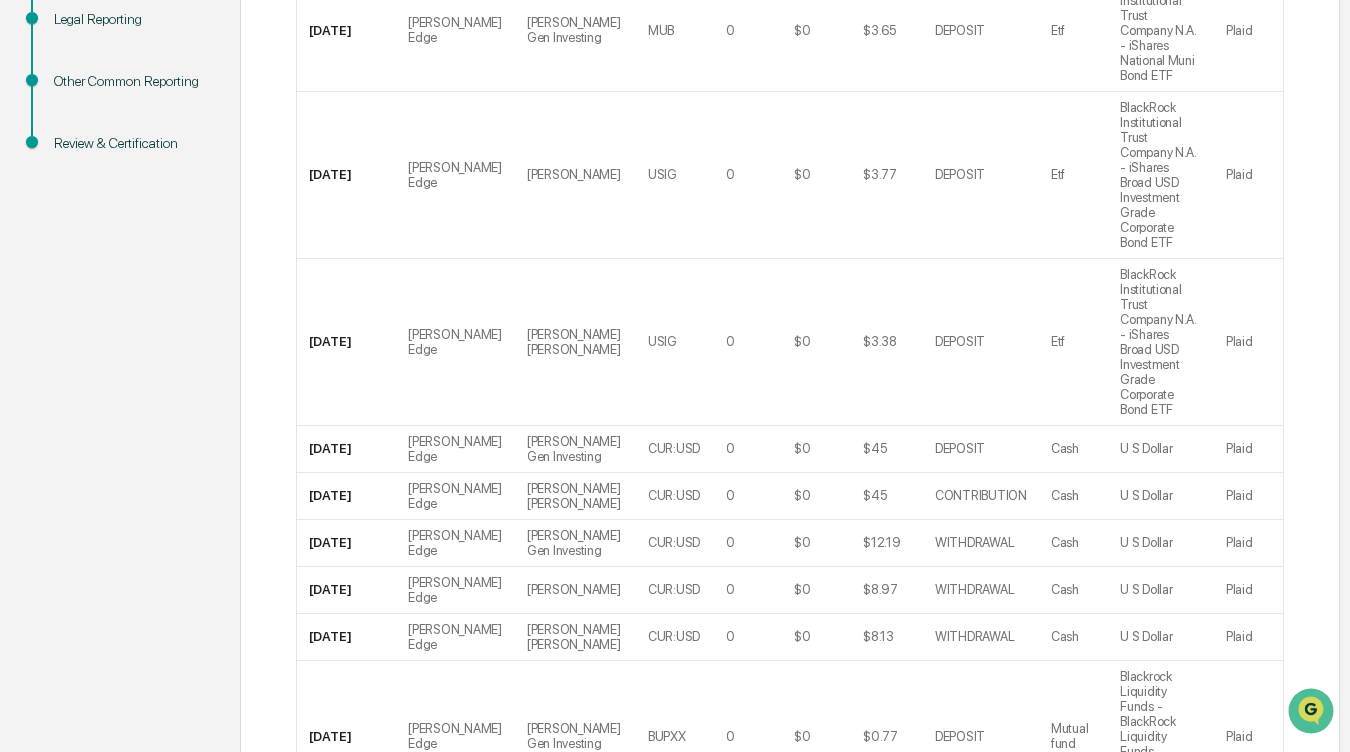 click on "Continue" at bounding box center [1239, 1072] 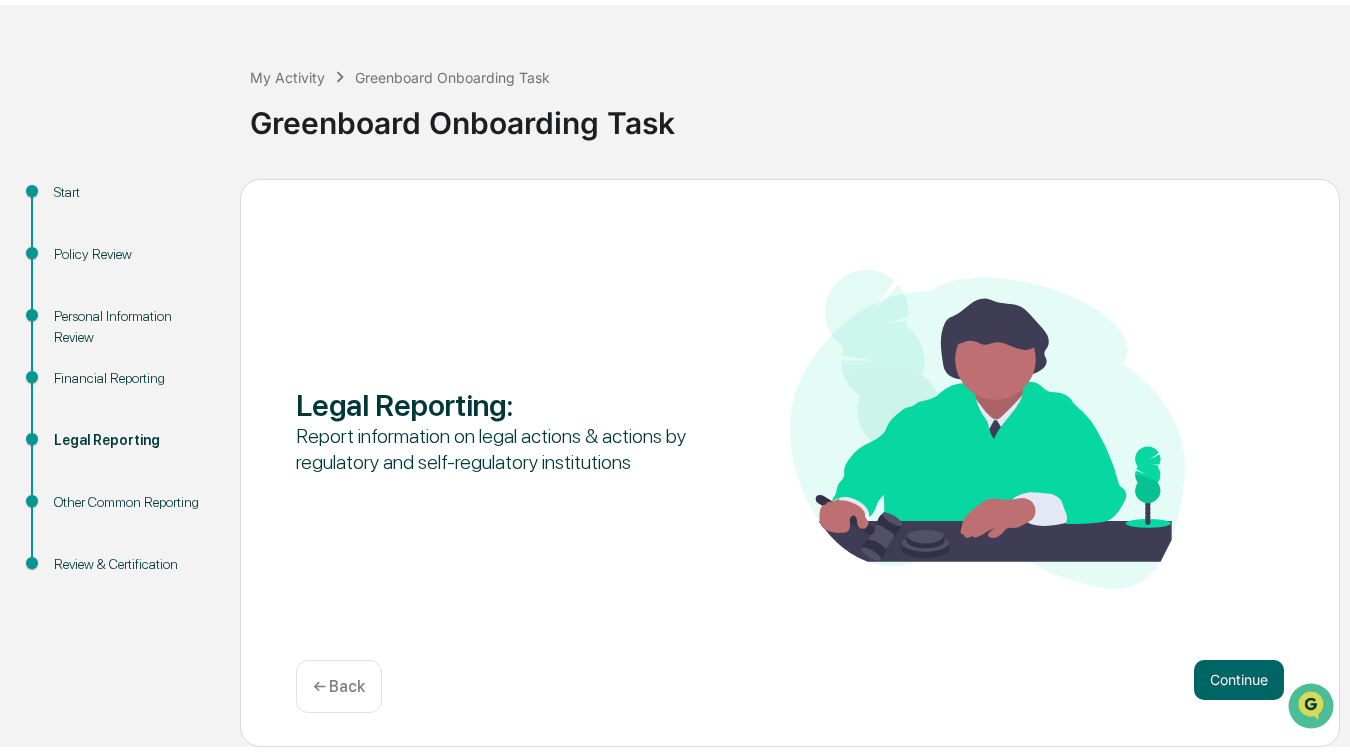 scroll, scrollTop: 54, scrollLeft: 0, axis: vertical 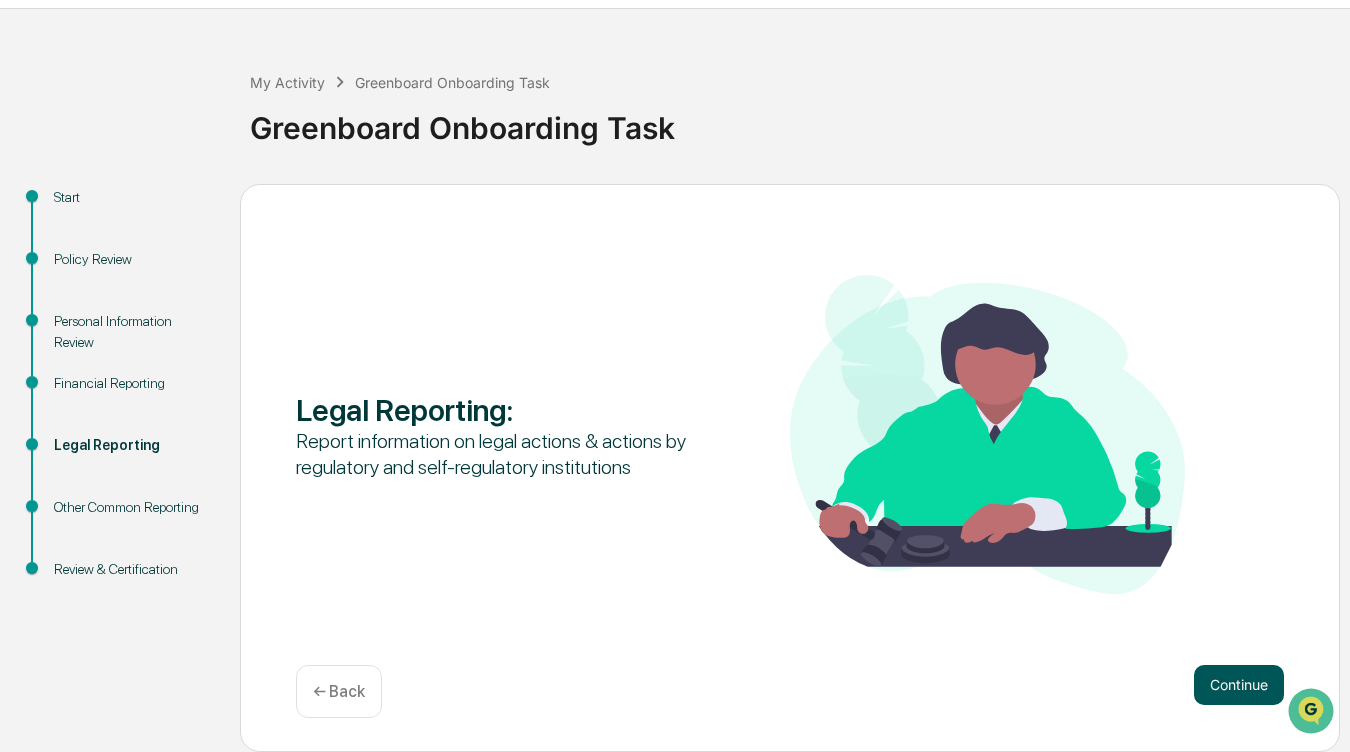 click on "Continue" at bounding box center [1239, 685] 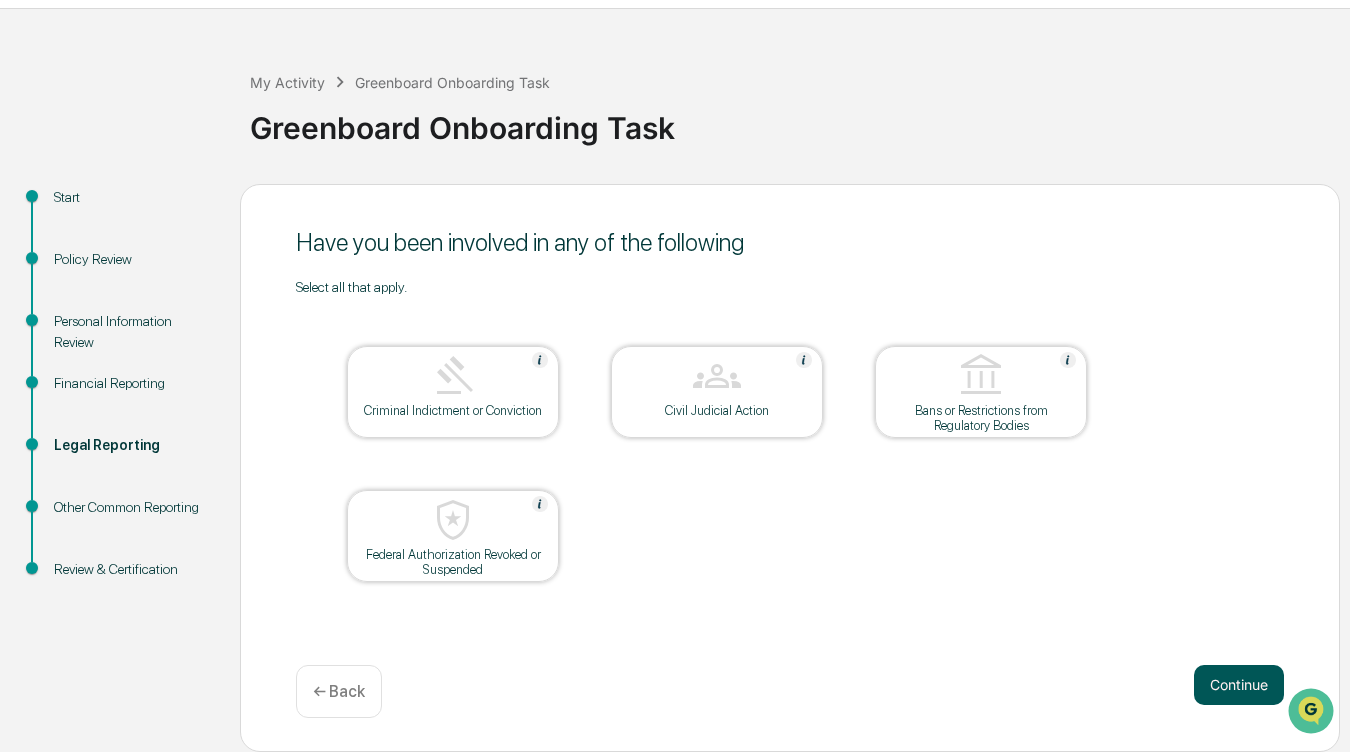 click on "Continue" at bounding box center [1239, 685] 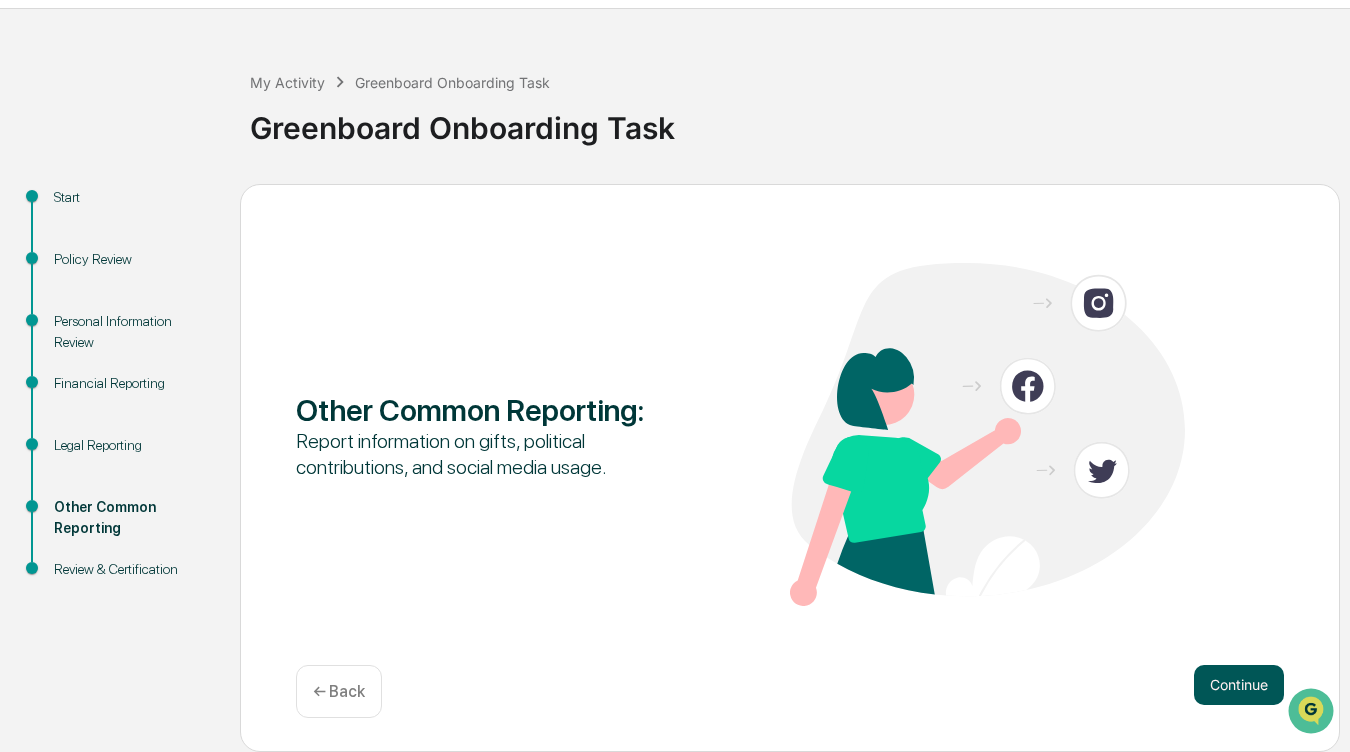 click on "Continue" at bounding box center (1239, 685) 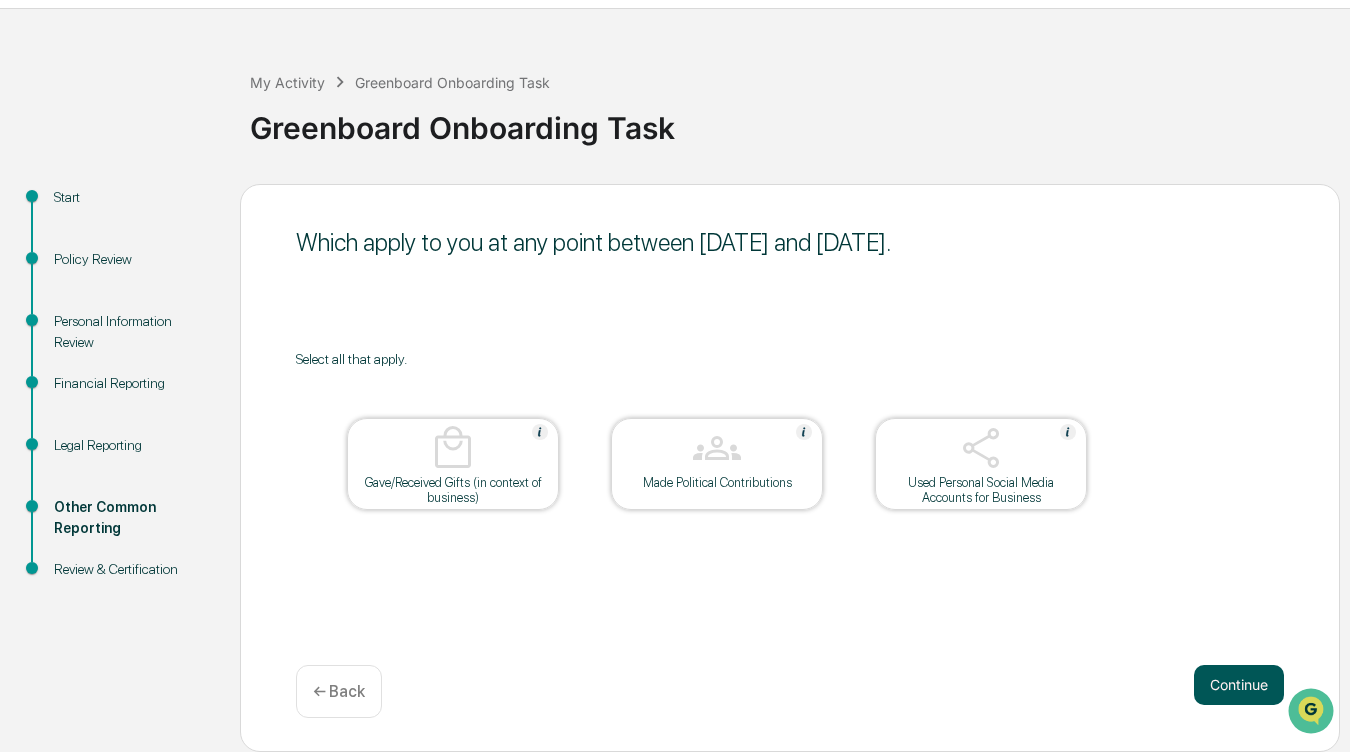 click on "Continue" at bounding box center [1239, 685] 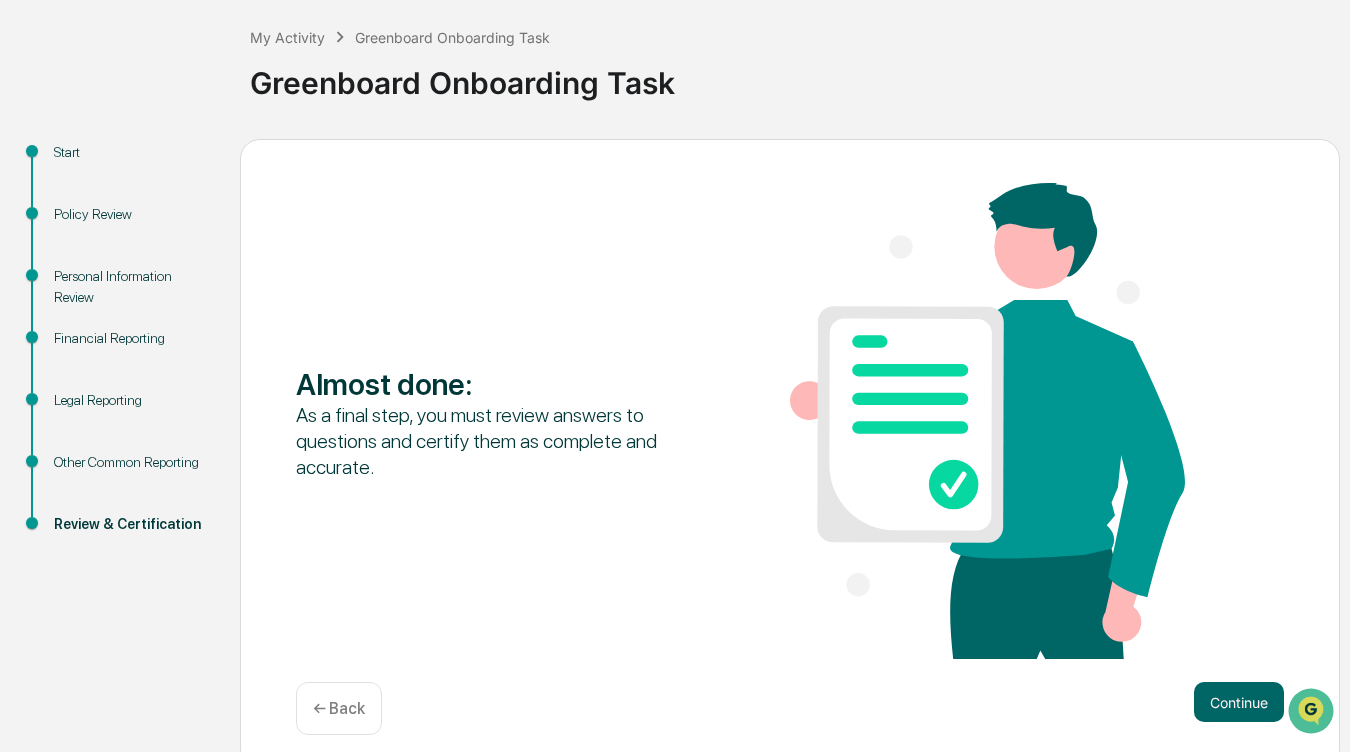 scroll, scrollTop: 117, scrollLeft: 0, axis: vertical 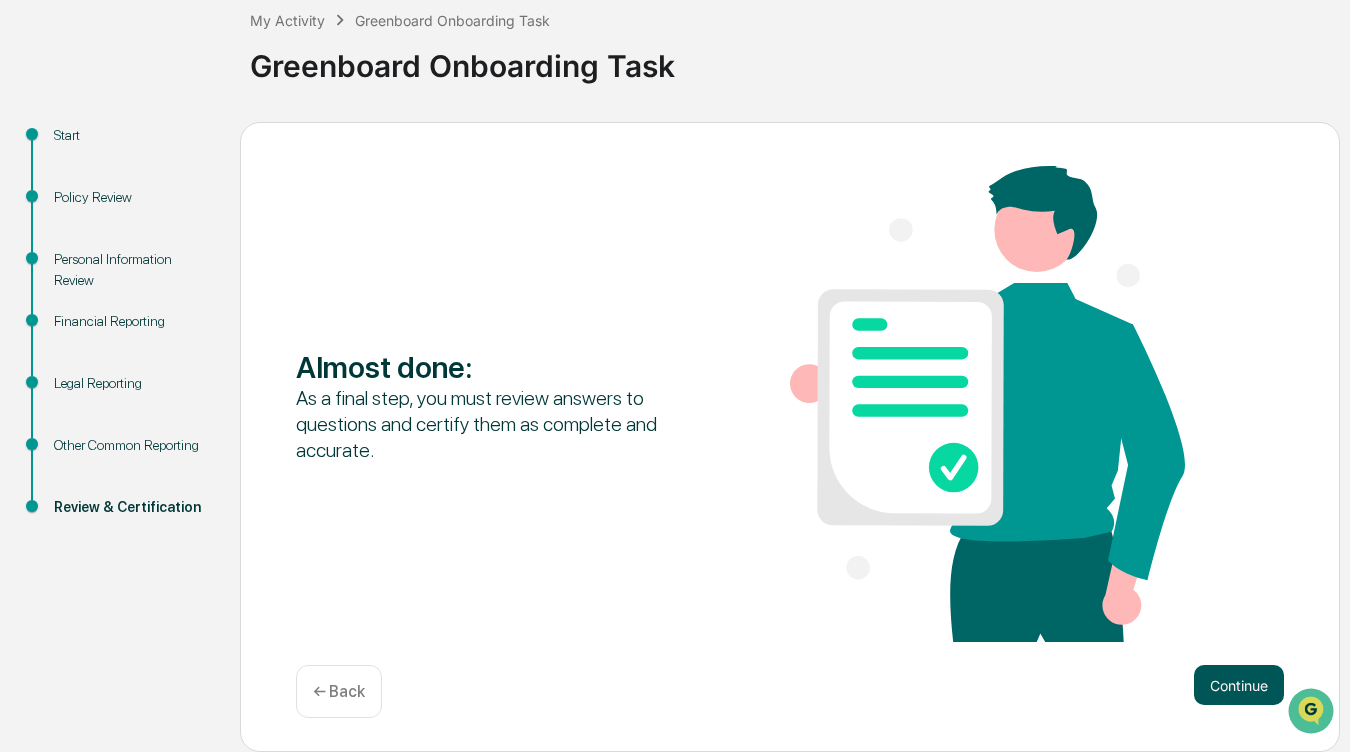 click on "Continue" at bounding box center (1239, 685) 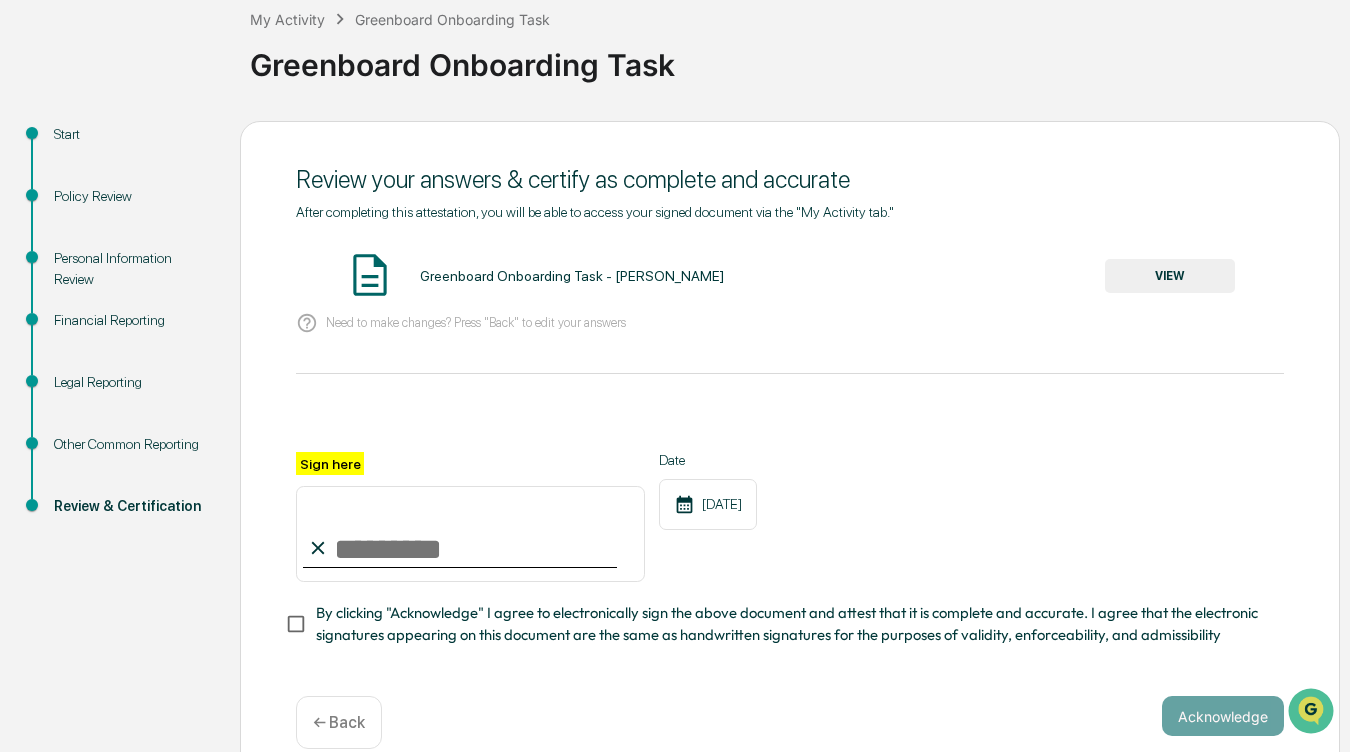 click on "Sign here" at bounding box center (470, 534) 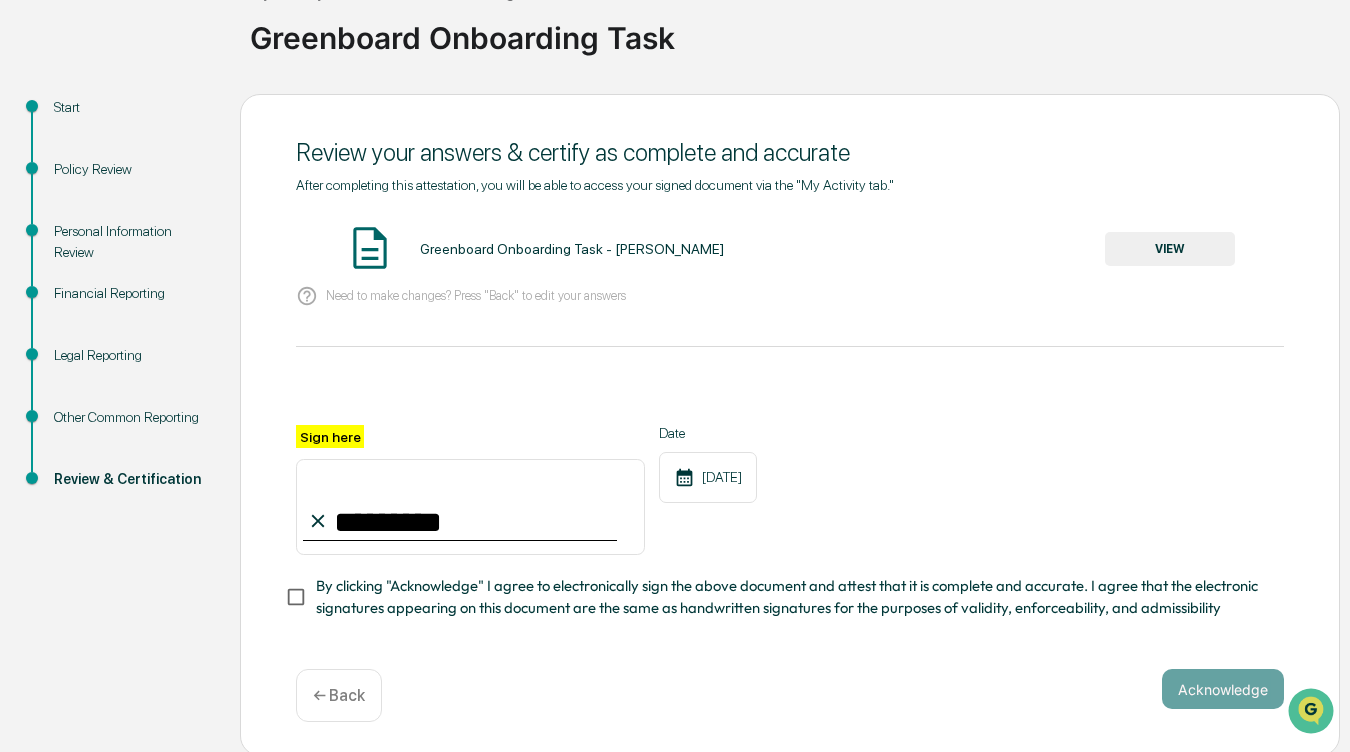 scroll, scrollTop: 157, scrollLeft: 0, axis: vertical 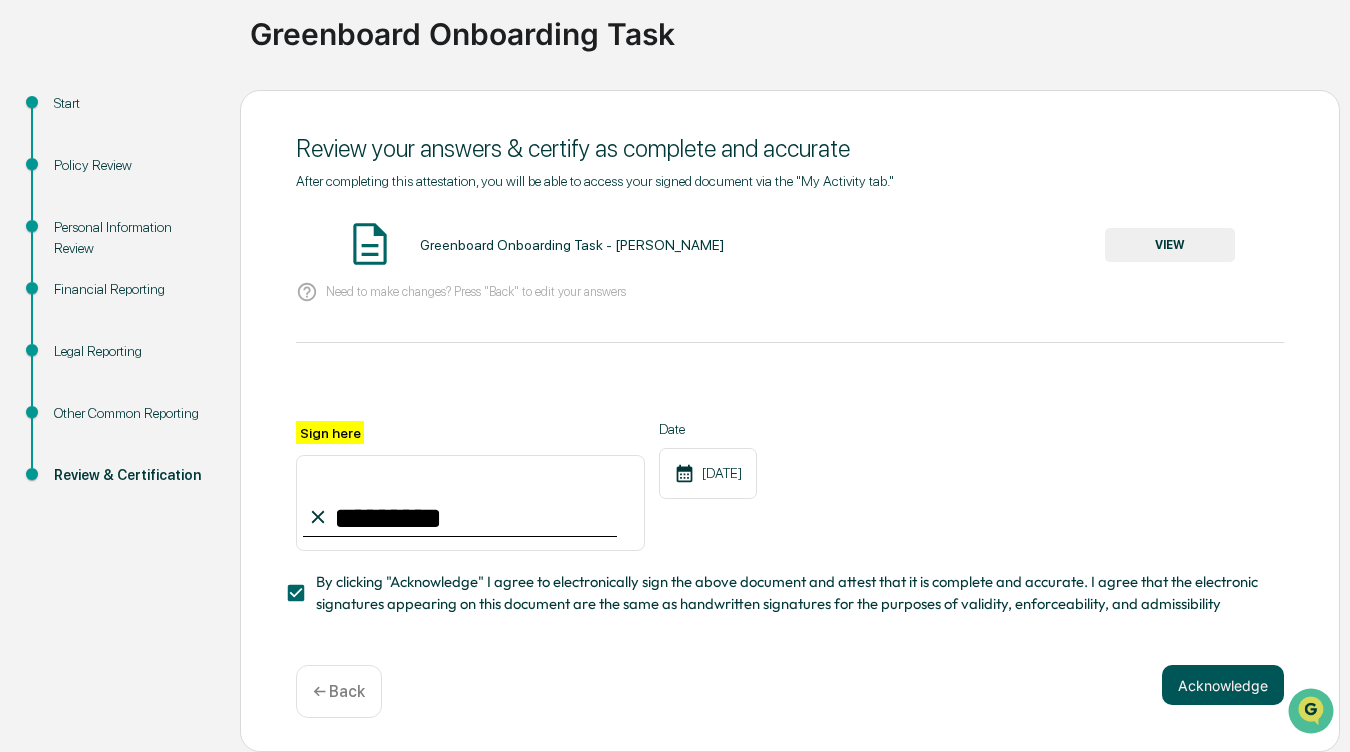 click on "Acknowledge" at bounding box center [1223, 685] 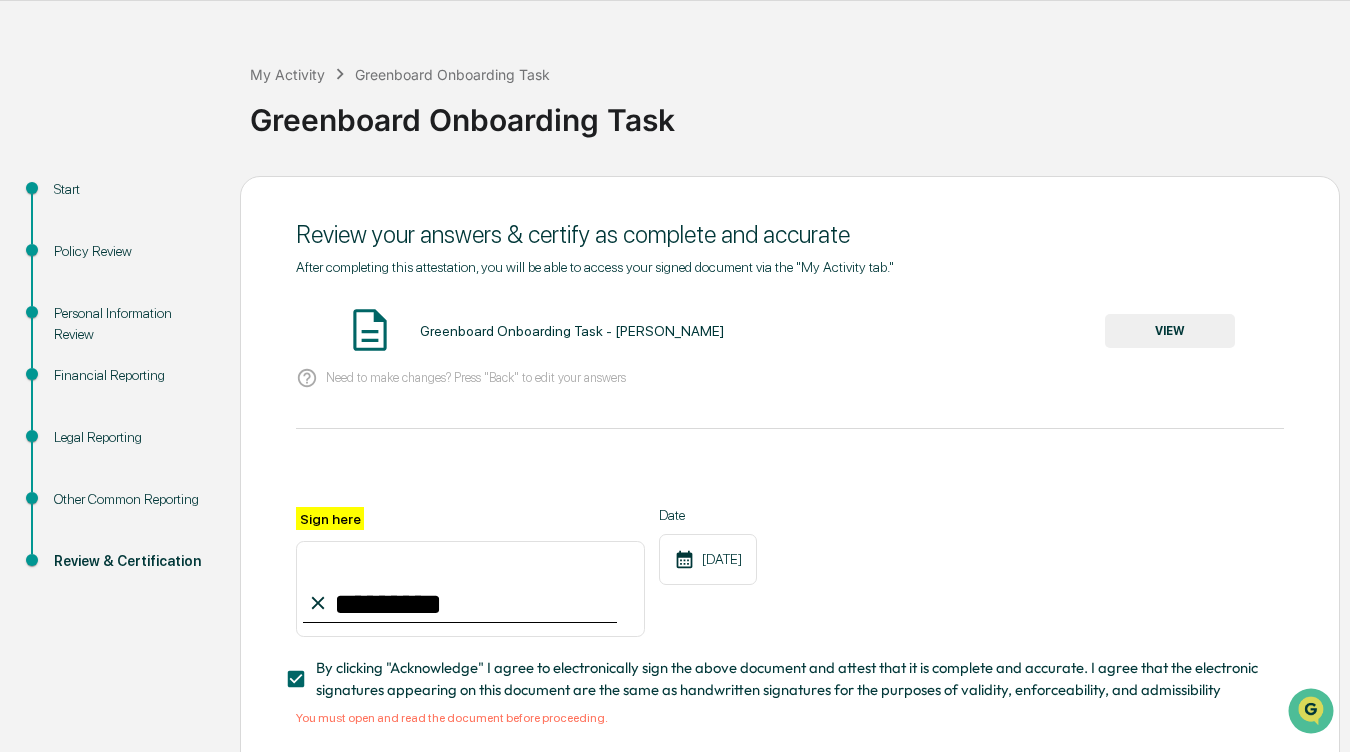 scroll, scrollTop: 0, scrollLeft: 0, axis: both 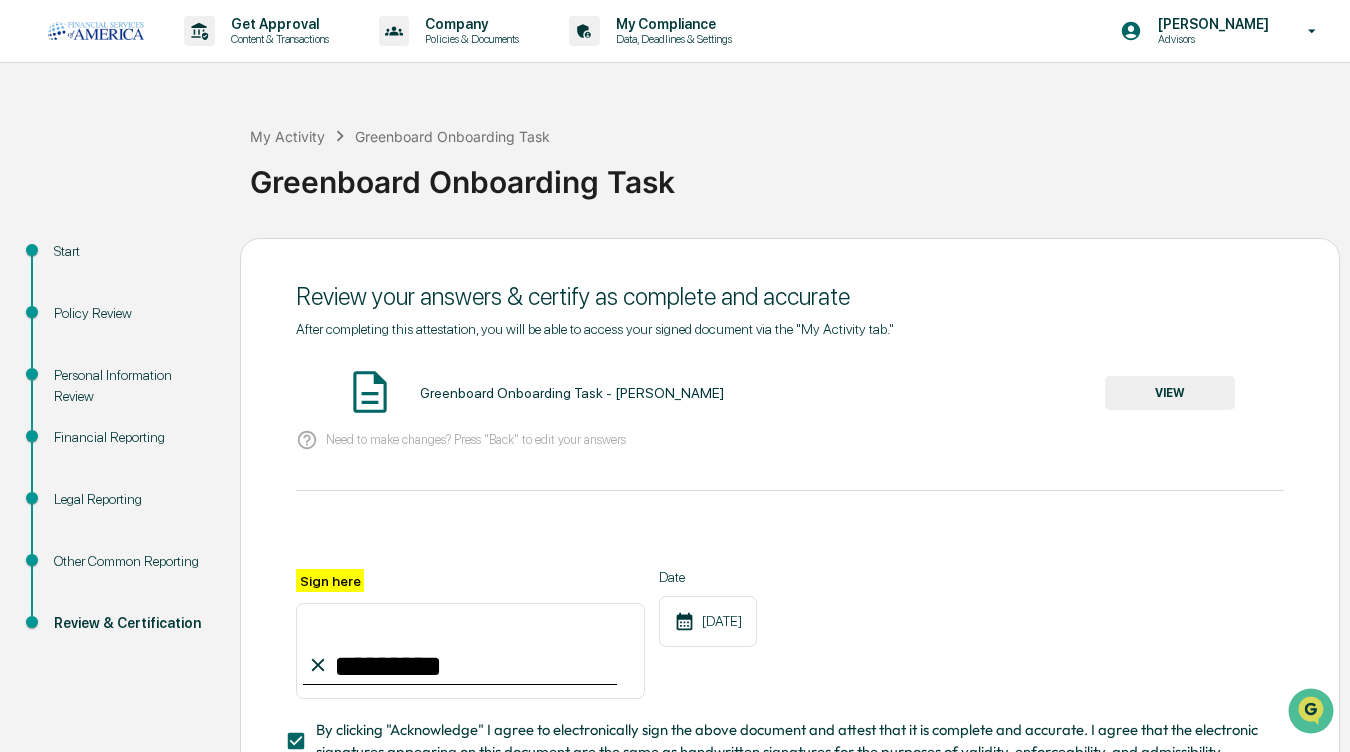 click on "Greenboard Onboarding Task - [PERSON_NAME]" at bounding box center [572, 393] 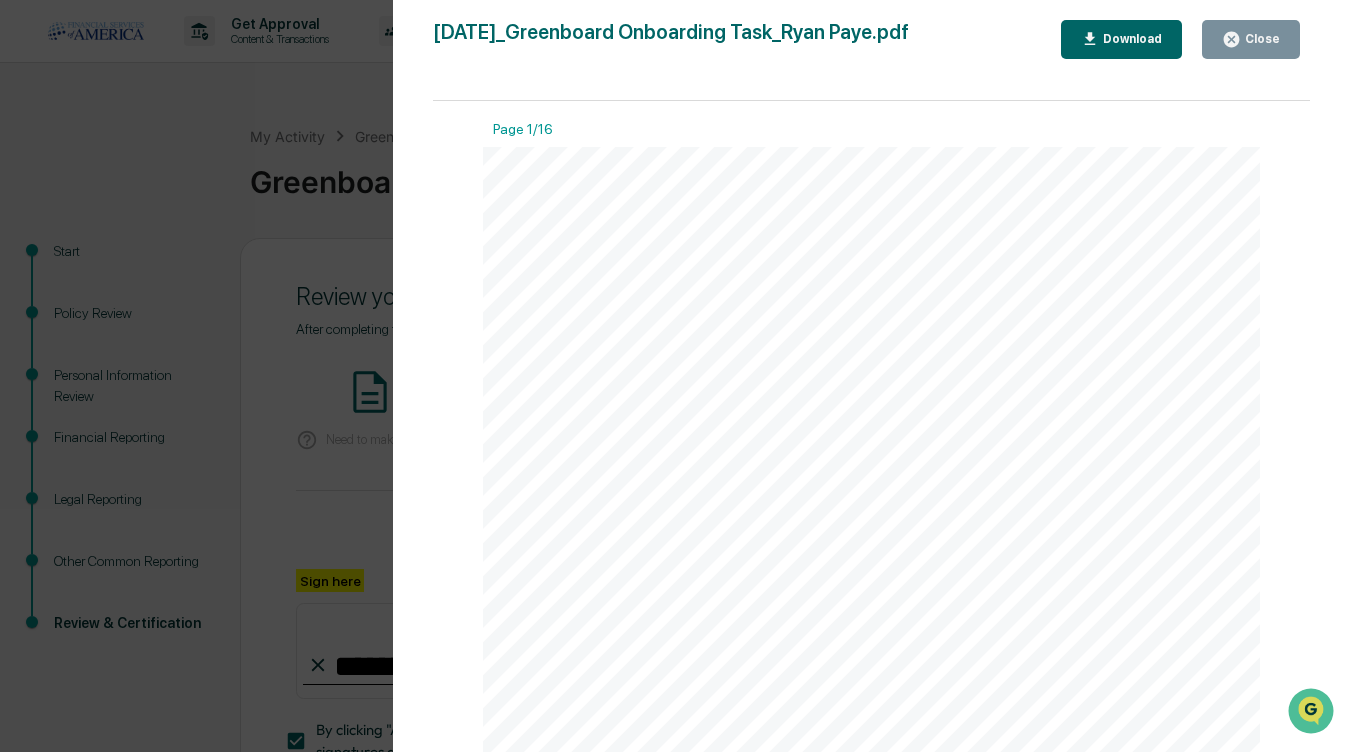 click 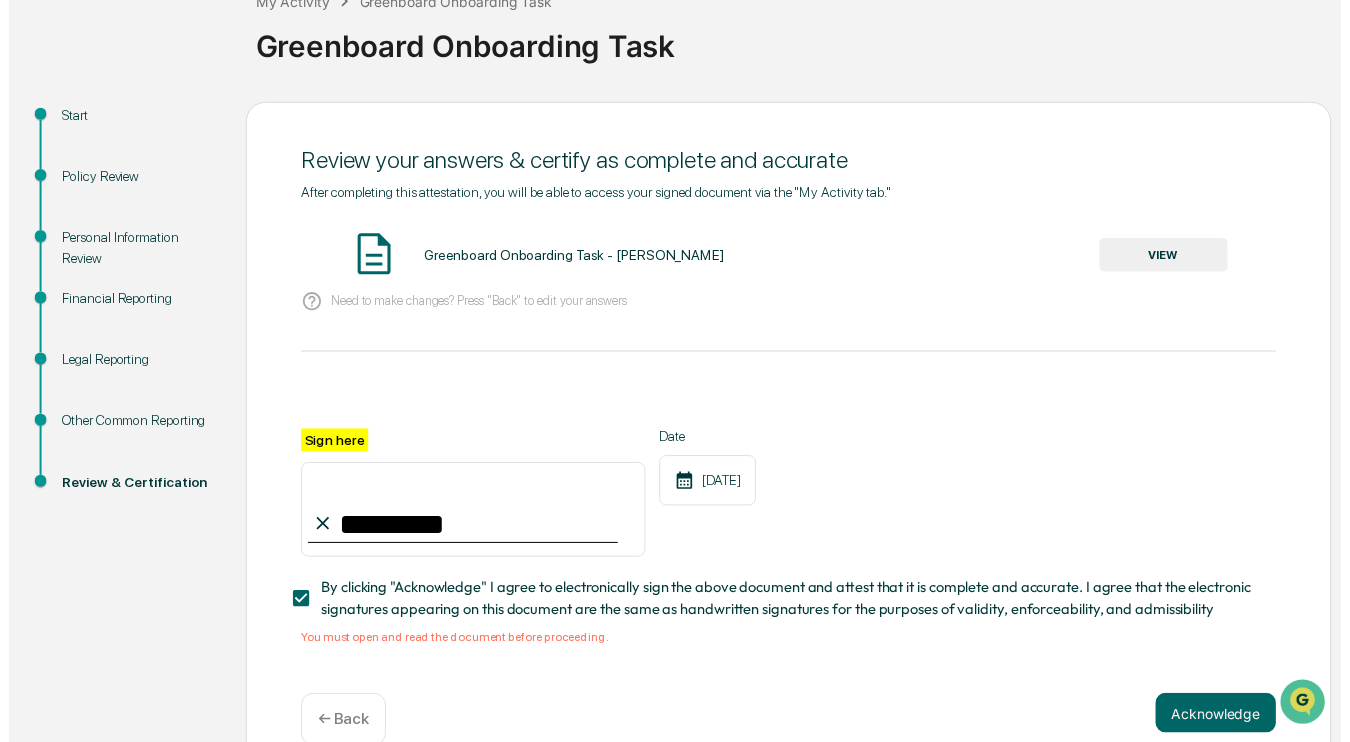 scroll, scrollTop: 182, scrollLeft: 0, axis: vertical 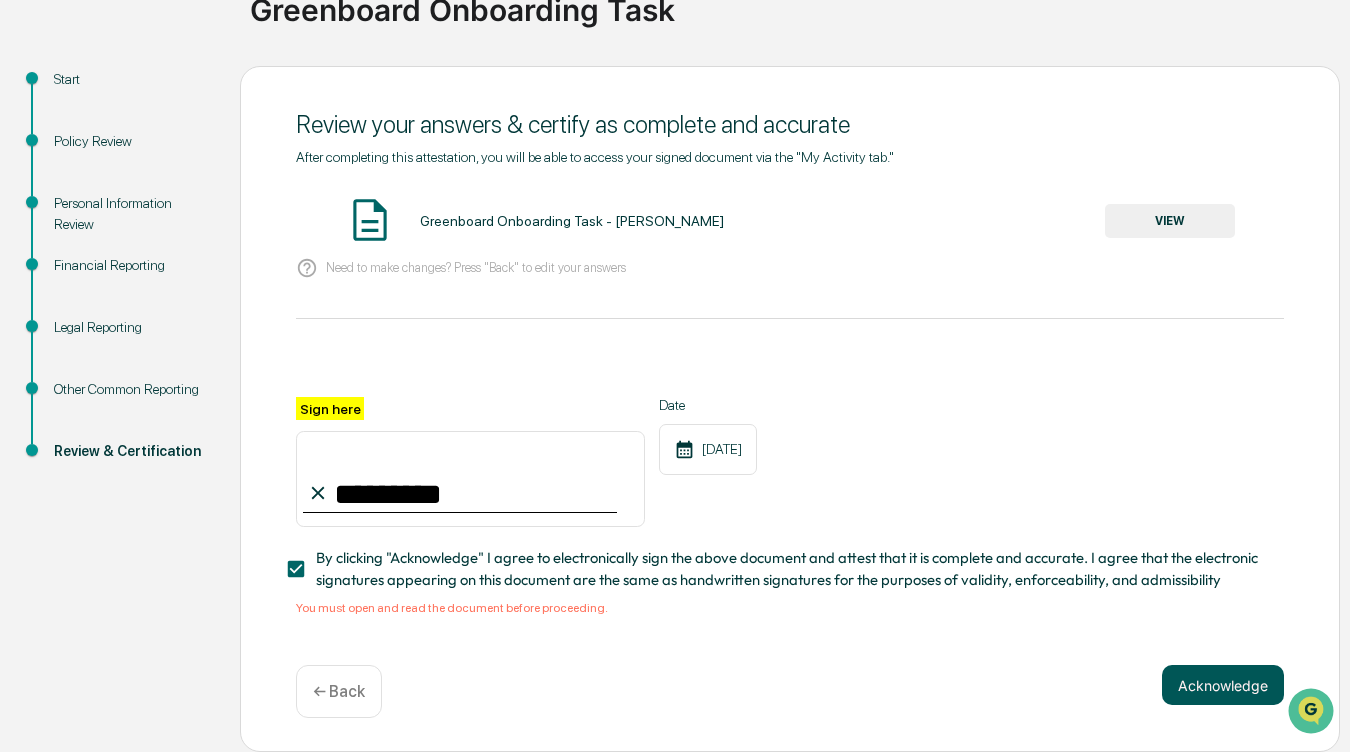 click on "Acknowledge" at bounding box center [1223, 685] 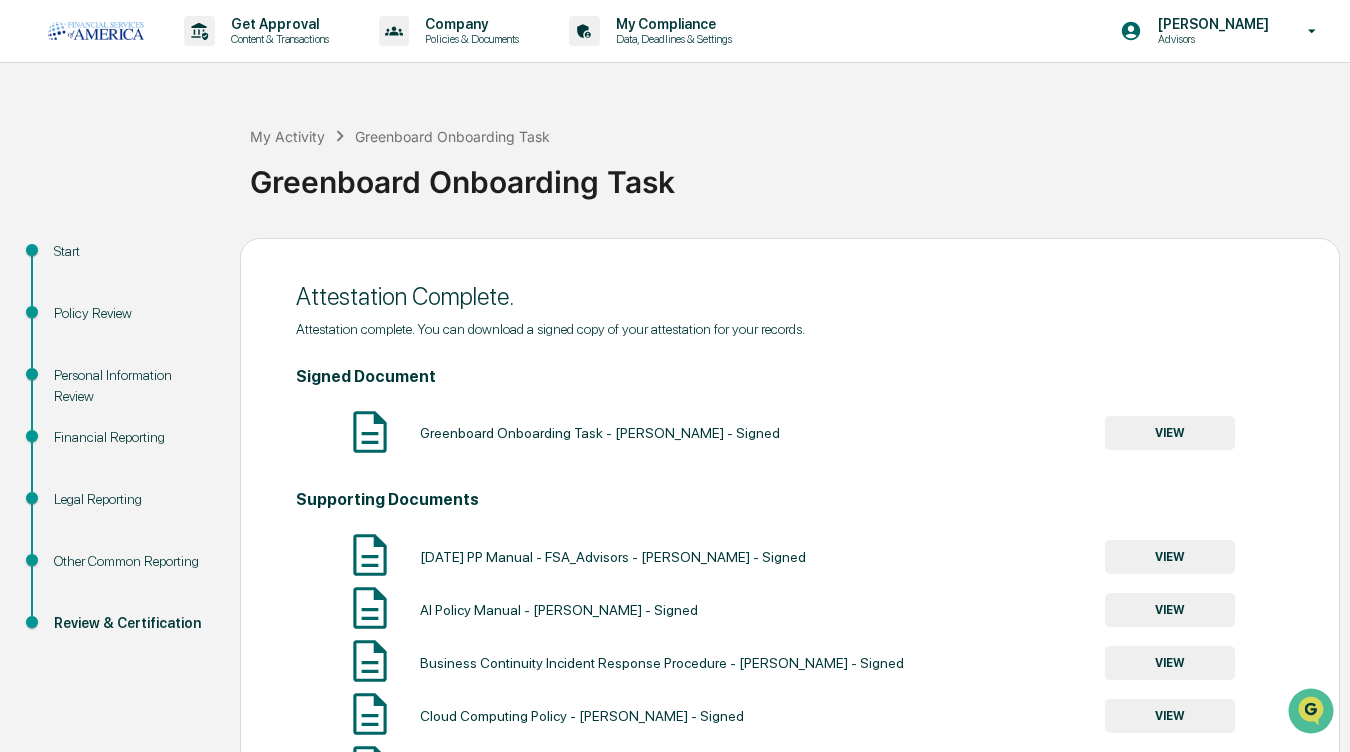 scroll, scrollTop: 309, scrollLeft: 0, axis: vertical 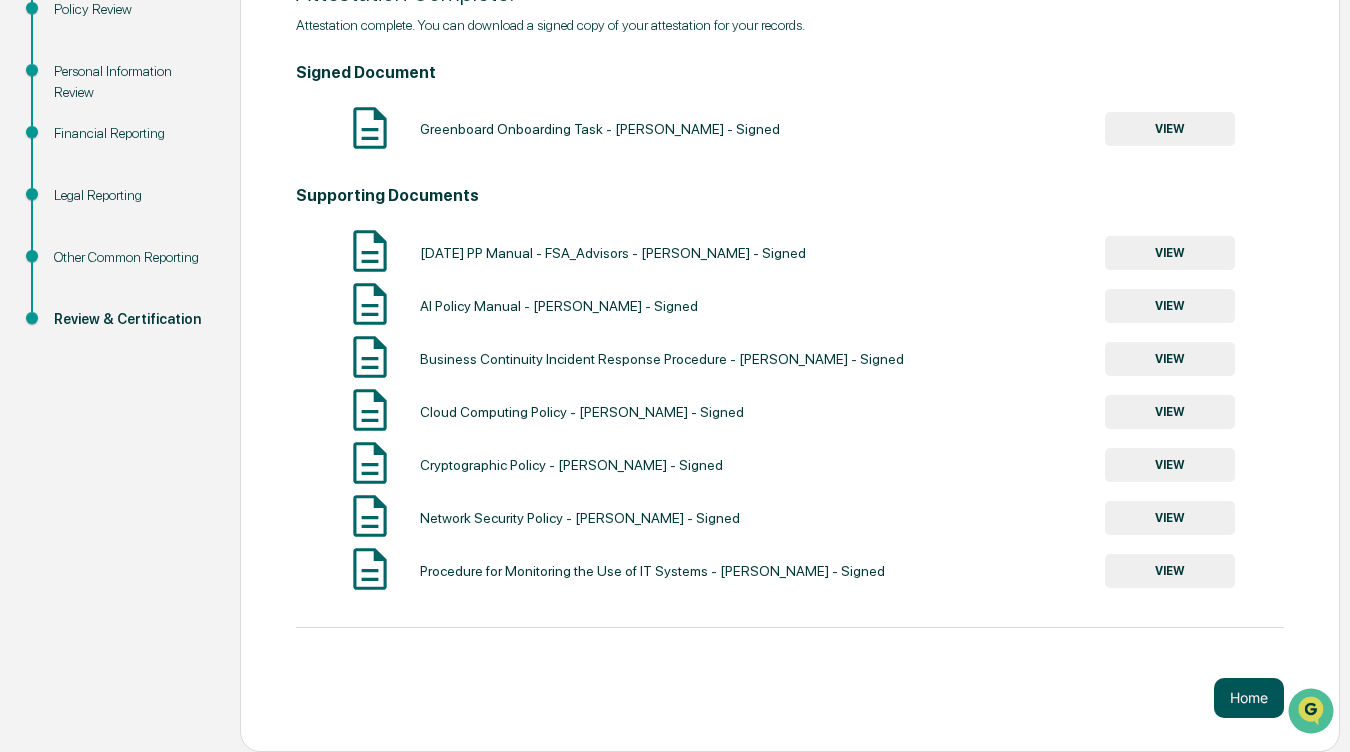 click on "Home" at bounding box center (1249, 698) 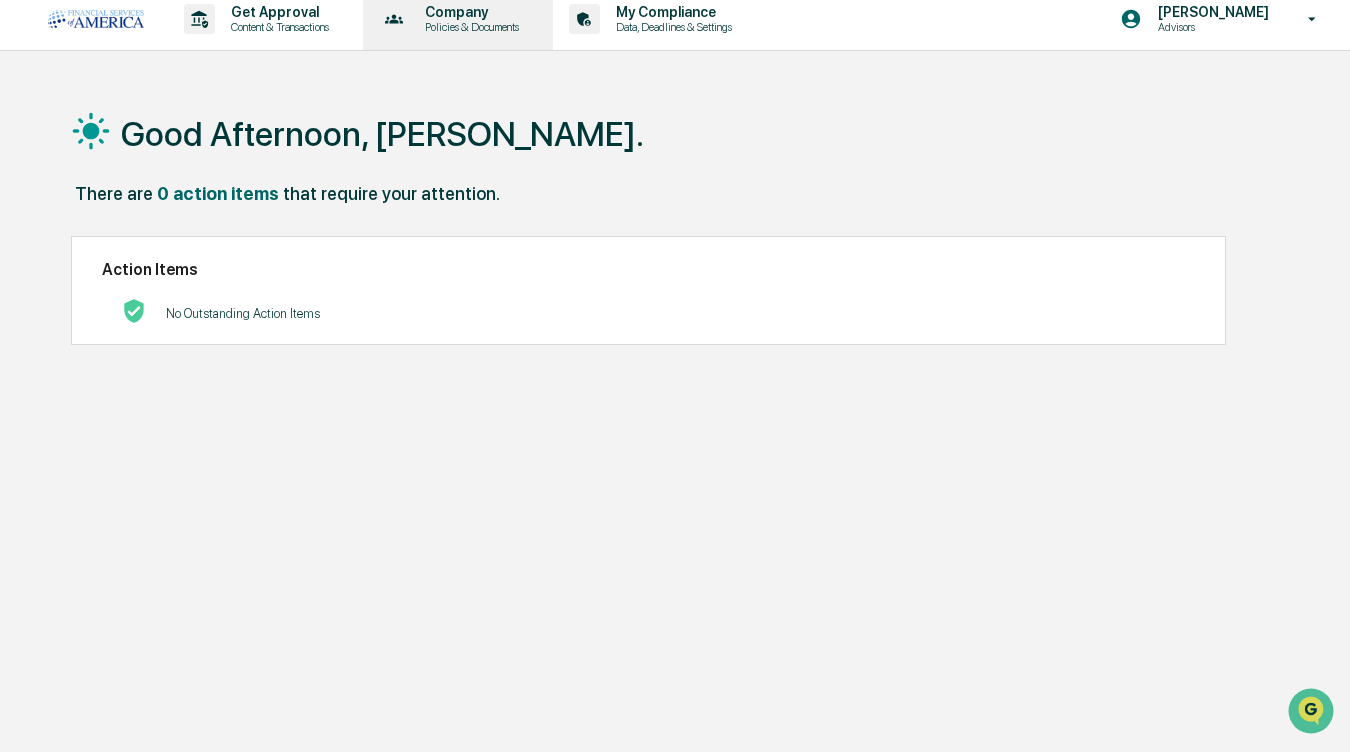 scroll, scrollTop: 0, scrollLeft: 0, axis: both 